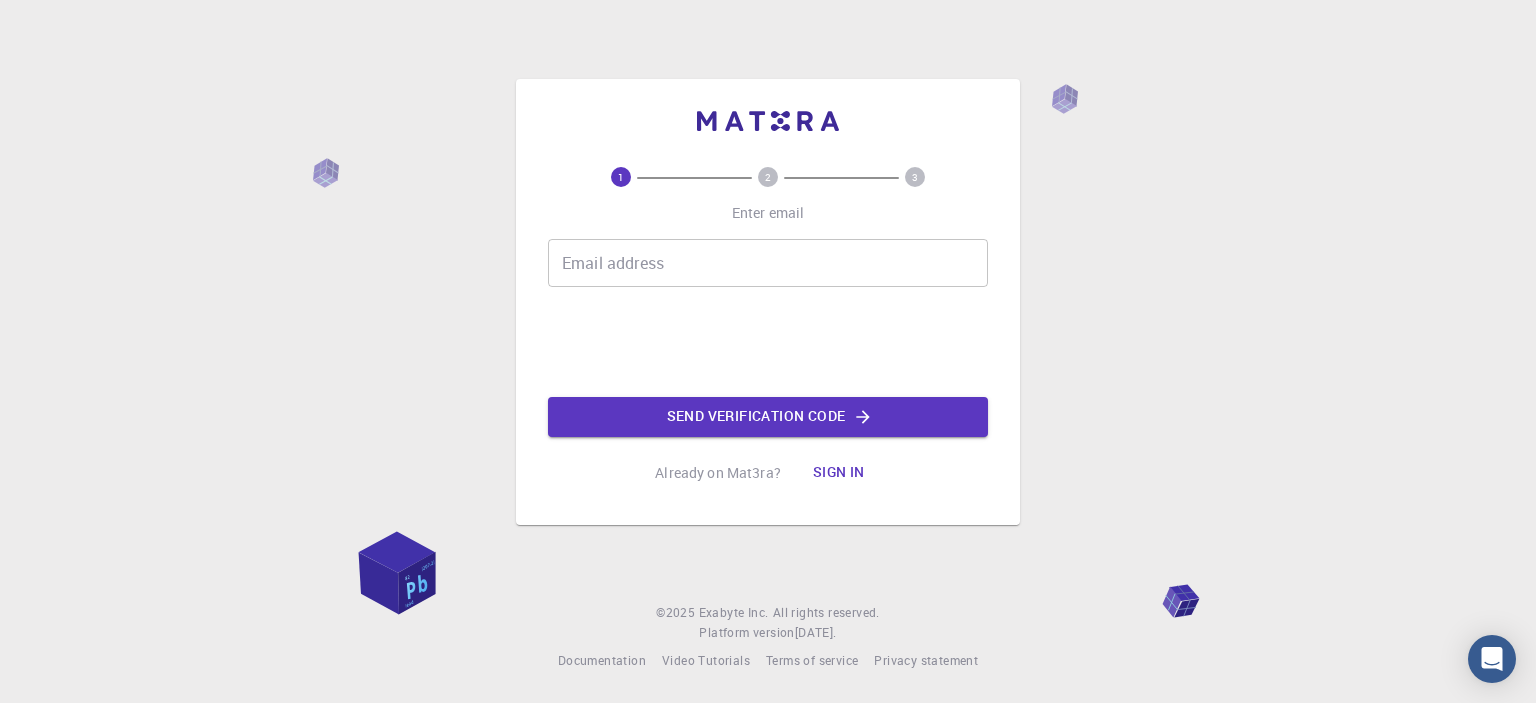 scroll, scrollTop: 0, scrollLeft: 0, axis: both 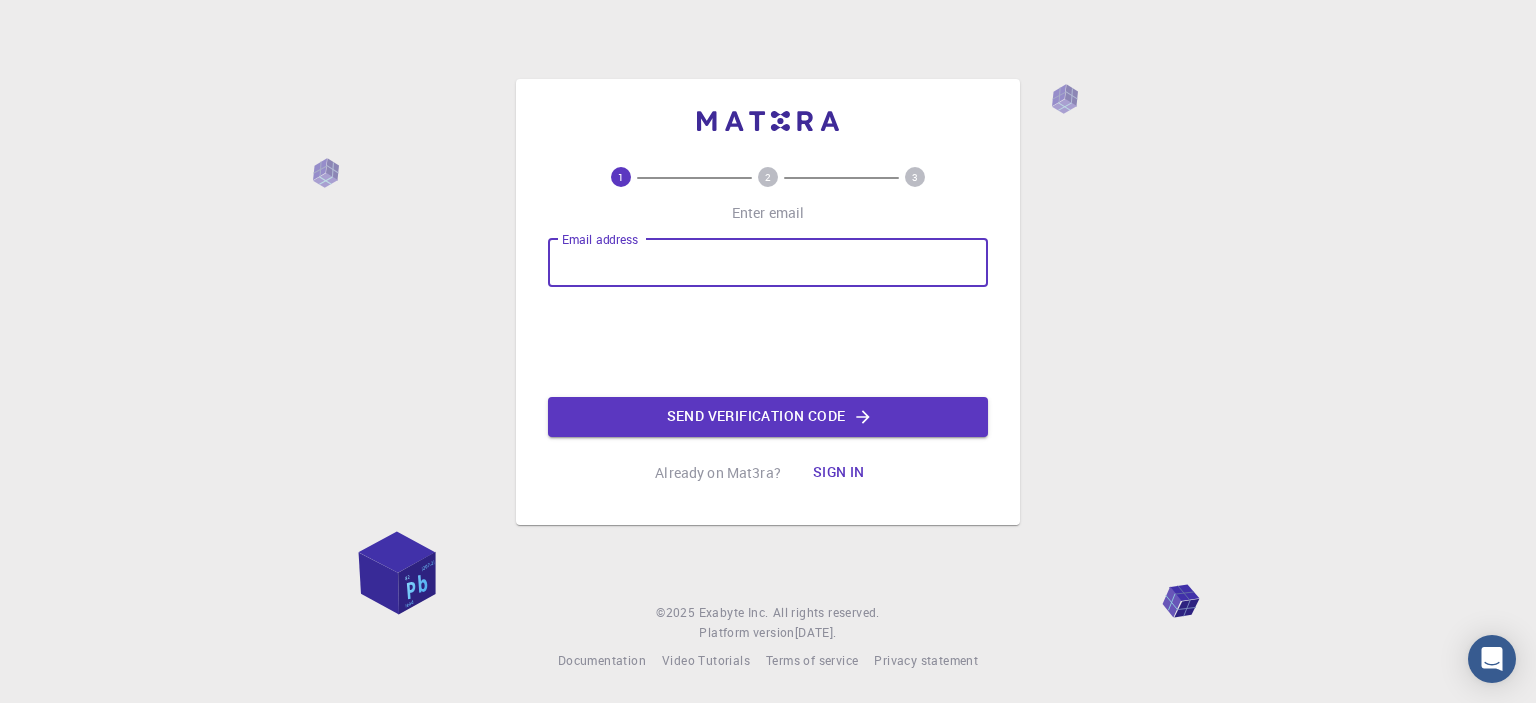click on "Email address" at bounding box center [768, 263] 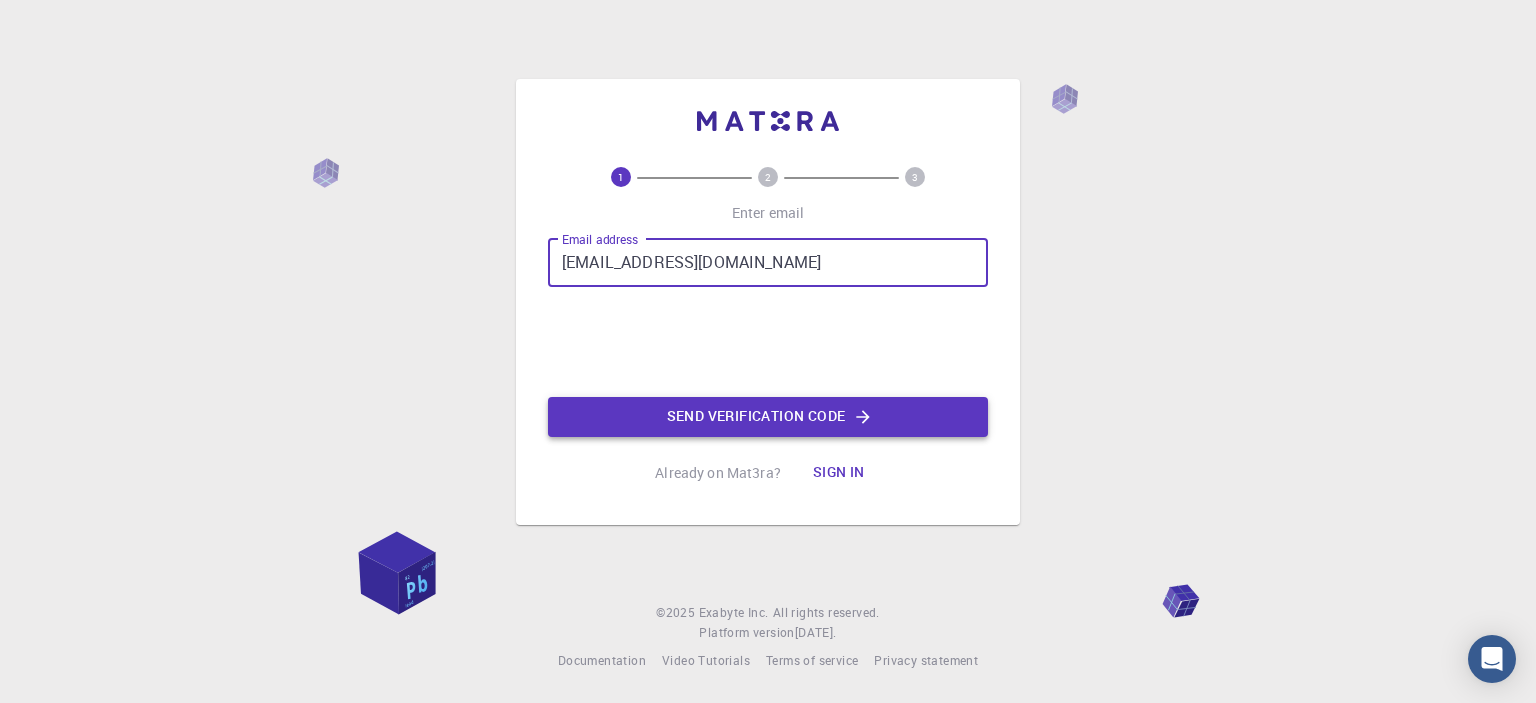 type on "kniita082@gmail.com" 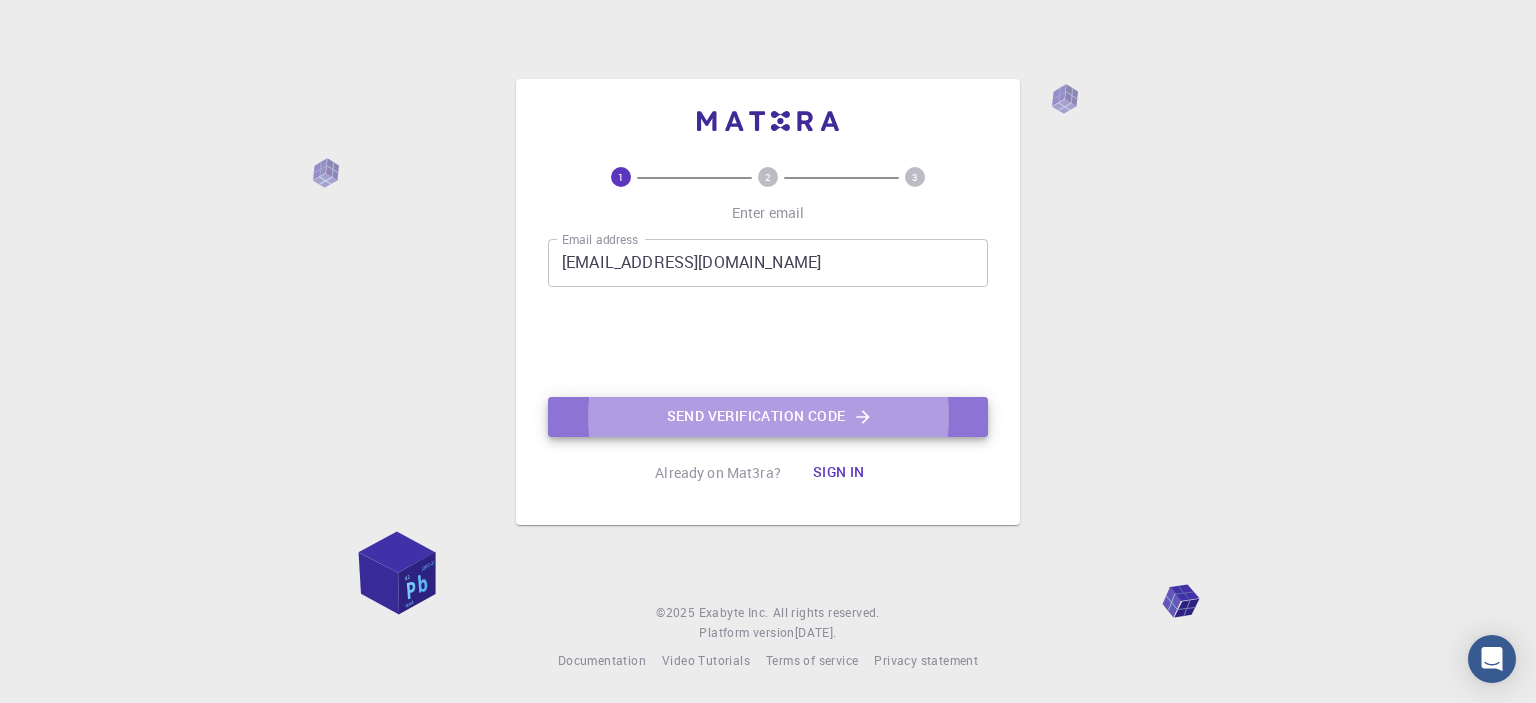 click on "Send verification code" 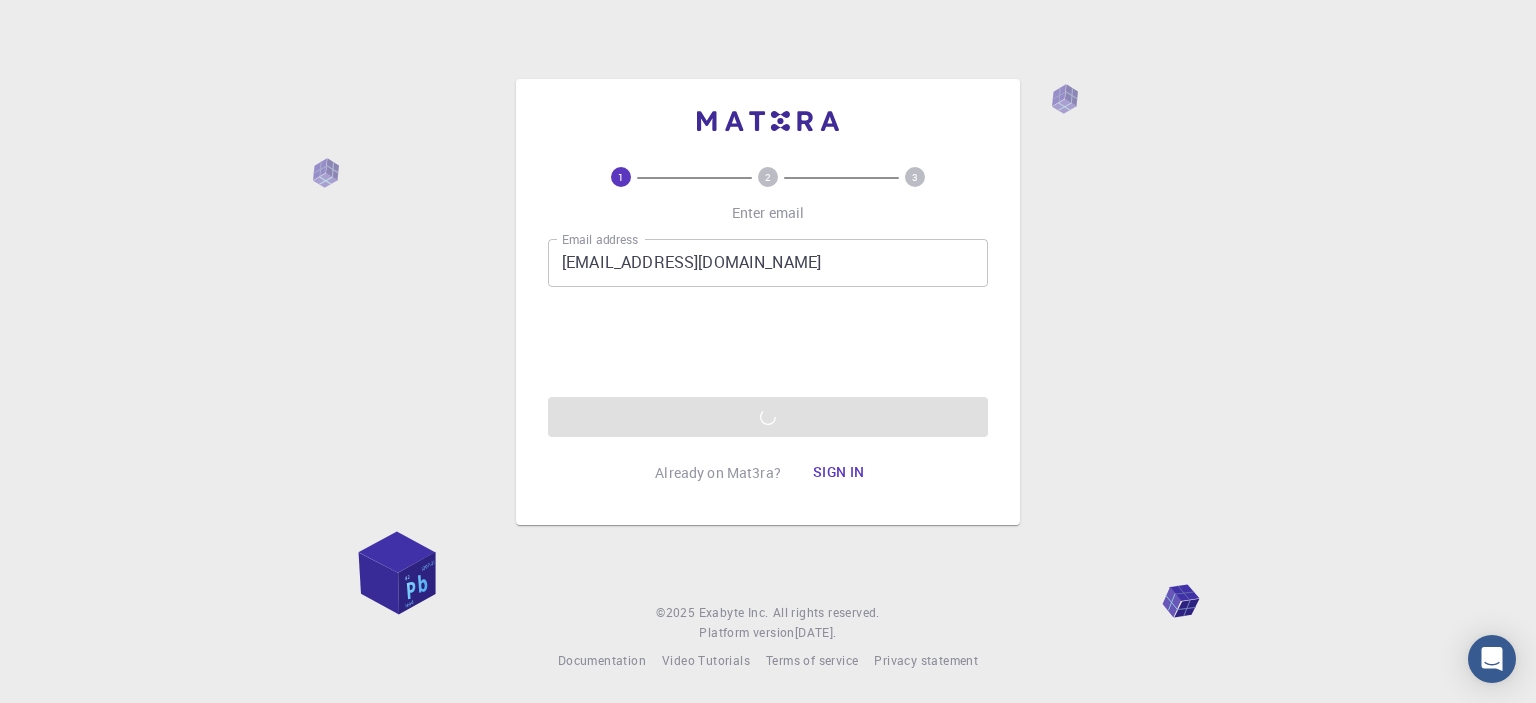 click on "Email address kniita082@gmail.com Email address 03AFcWeA5KvTvZ64ed54_HIBPKEVN8VoMtMU-7oTaUc9RdUB_fuVrD1-JYgBQxitenyce2oUqj9aOsYwLbOoc8CSJT-bQO3nyd2A0DrFv0GPbS69NIhYERhFpZnsOM56bNaK07ZfmubP0jnrQYu48XxM0J_2dvKr7PizrvFTN-gTUHyPA7A4Yyl_y7RzMu7pYnQDdNgsLZN_kkFfEDAdc7e829APcQF_eNkd6sb7czVQFAaJKuzPOgiu5BvDMaVpERwRdOJeatlTyE-DfzC6iSZXrznAci8Zyfy5hL_qJHtO9Lk8lDA2x21xjbFoiImqk3Aed4irBYlBnbeyHz-YptTWi7-wHQD8KblUSLrVGv1TGUKpeVlFBxyEqJNR91YVOrBMpPFryYS-XsKwajTRlSuoXU8O6N52UDBV7yKpsyOto_i0cVOZ5QcsiTemYoVQpuc9vdjwz_Lc0IPchgrb6M_0-KVwBJNDJcXdghwYUQp5ectKKt0SFItz-1ej3djbpg8JoeQxNzhIA8gKq7MTJ_mMvqGDS13TrNS26gYMvCjI-b9PIHEyfQ7AXu8XBYUwgOUBKBAvoP8I4oWKyZWWICT5gkE_WwaA-yEQxvJV1elffjr_lYMz_St3E2FX50z9OXZr8nluMlxkTBg_vekMgorp8SqpDXmO9fC_NoYCgg2MMOPuNUXzl70JTPiQe5iLifOosQiQGUvr3xk9GeT-eWFZRzWFI7dt9gyoX4Zmu4p6o024c8WVtxIiFNXHoWnJXoB1ASOyrQaN1Ik0zOgjGVf7aWtEQB2im3wuXMtTrOsu08AmnvTWCi2IRaX5knVJ5RENnKxjOqOuQlYoCuUipdEa8LSSQLh-vys6ru2QHcmSFlZi3pKW5ZzgSUfIs-rrqUJsIQ17ibalIMwU4cq_oeJ2K48NX4xfG04UUDY7-iYscZF7oMPtQLa3d0Uy1hS09tYiBj4izfJ67L" at bounding box center [768, 338] 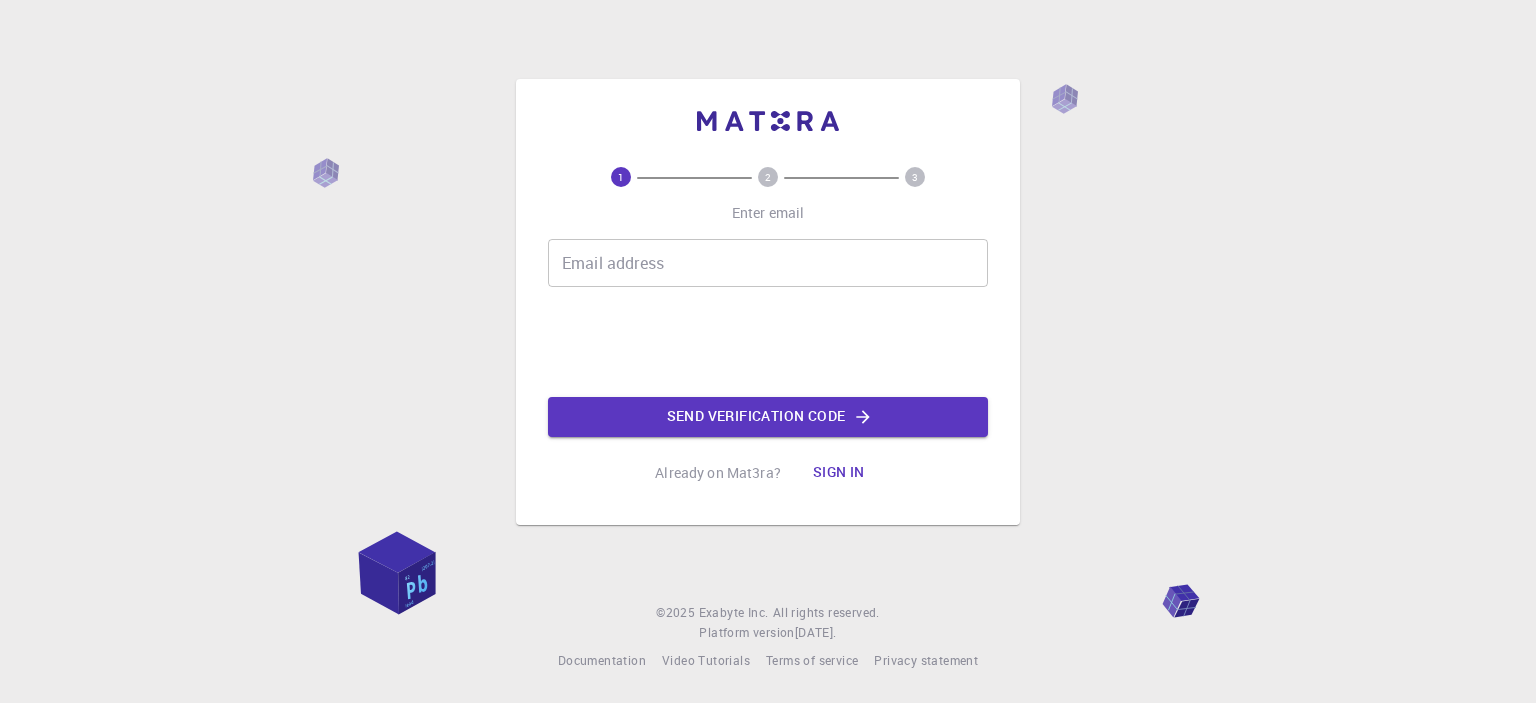 scroll, scrollTop: 0, scrollLeft: 0, axis: both 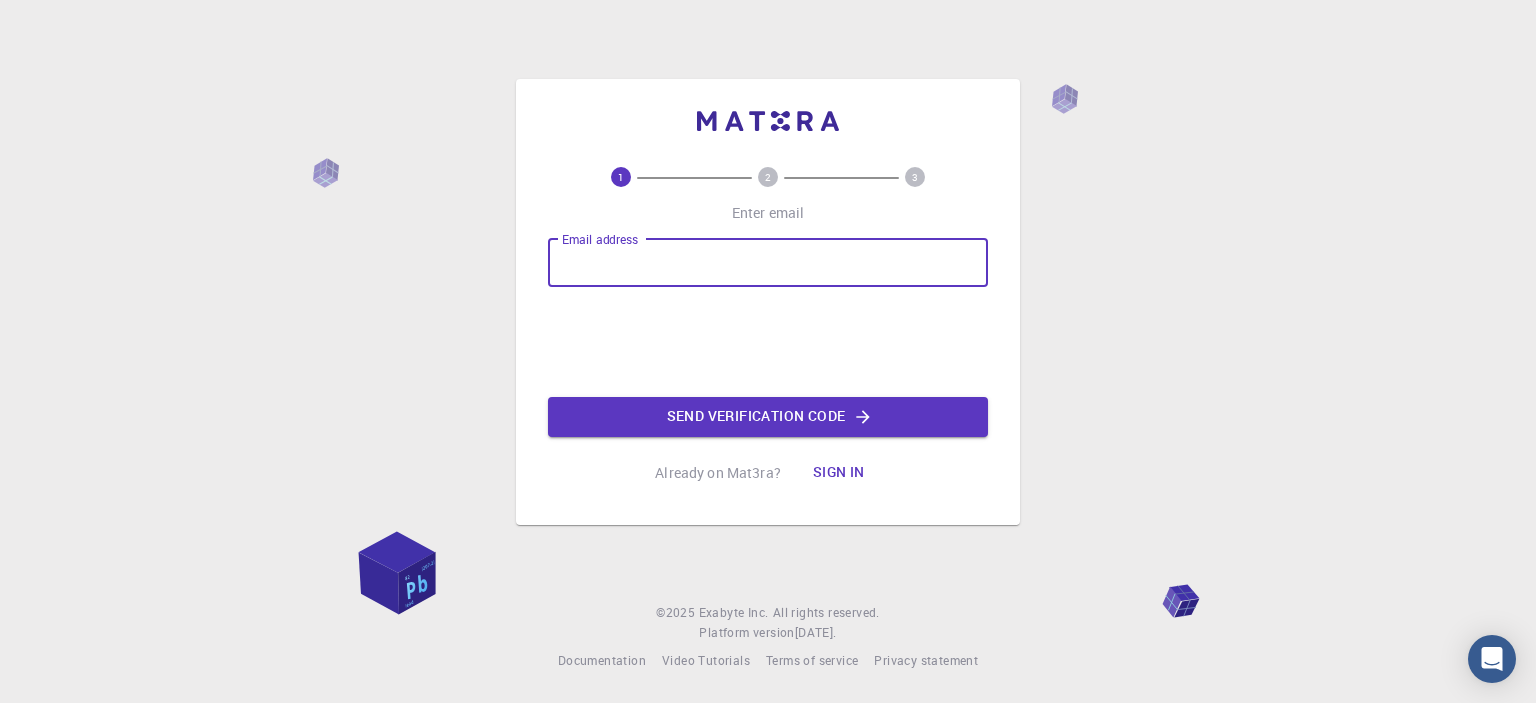 click on "Email address" at bounding box center (768, 263) 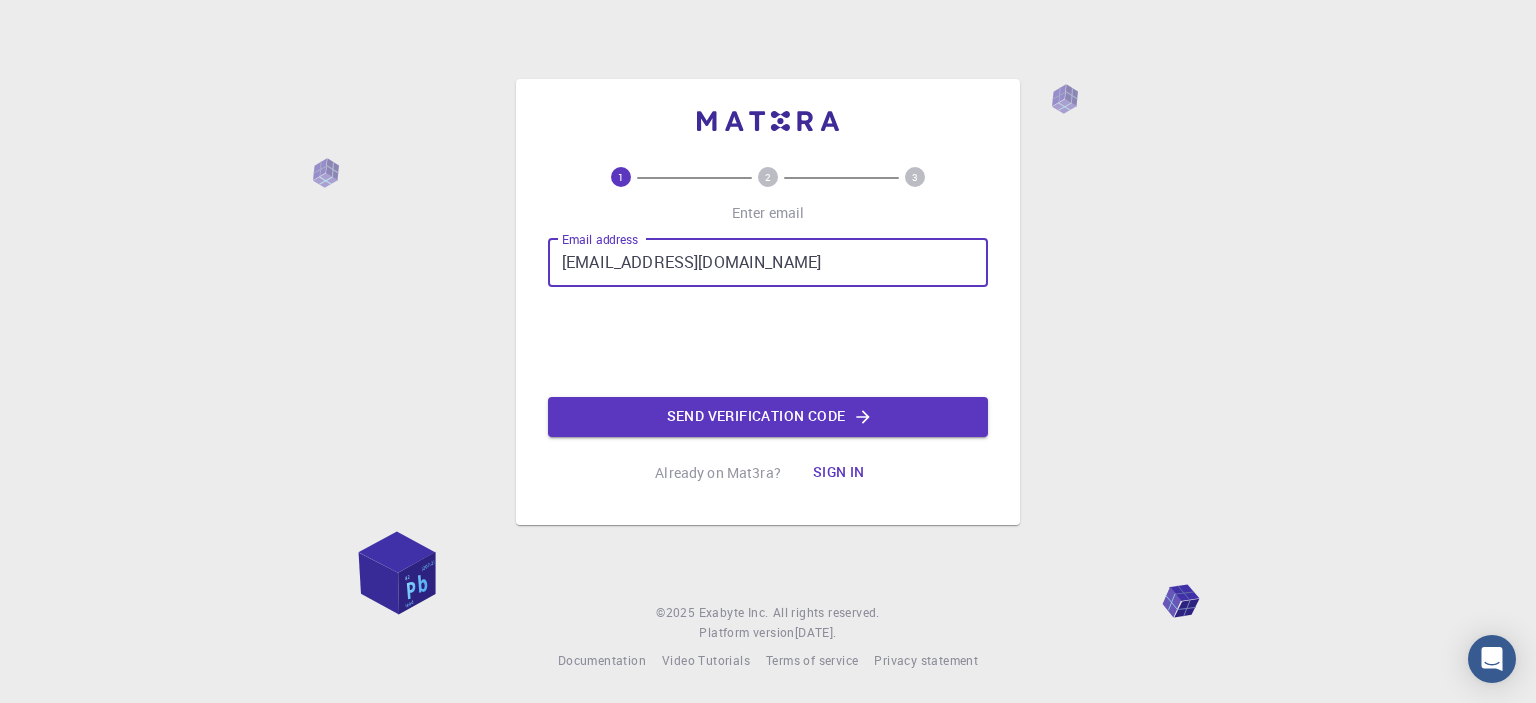 type on "[EMAIL_ADDRESS][DOMAIN_NAME]" 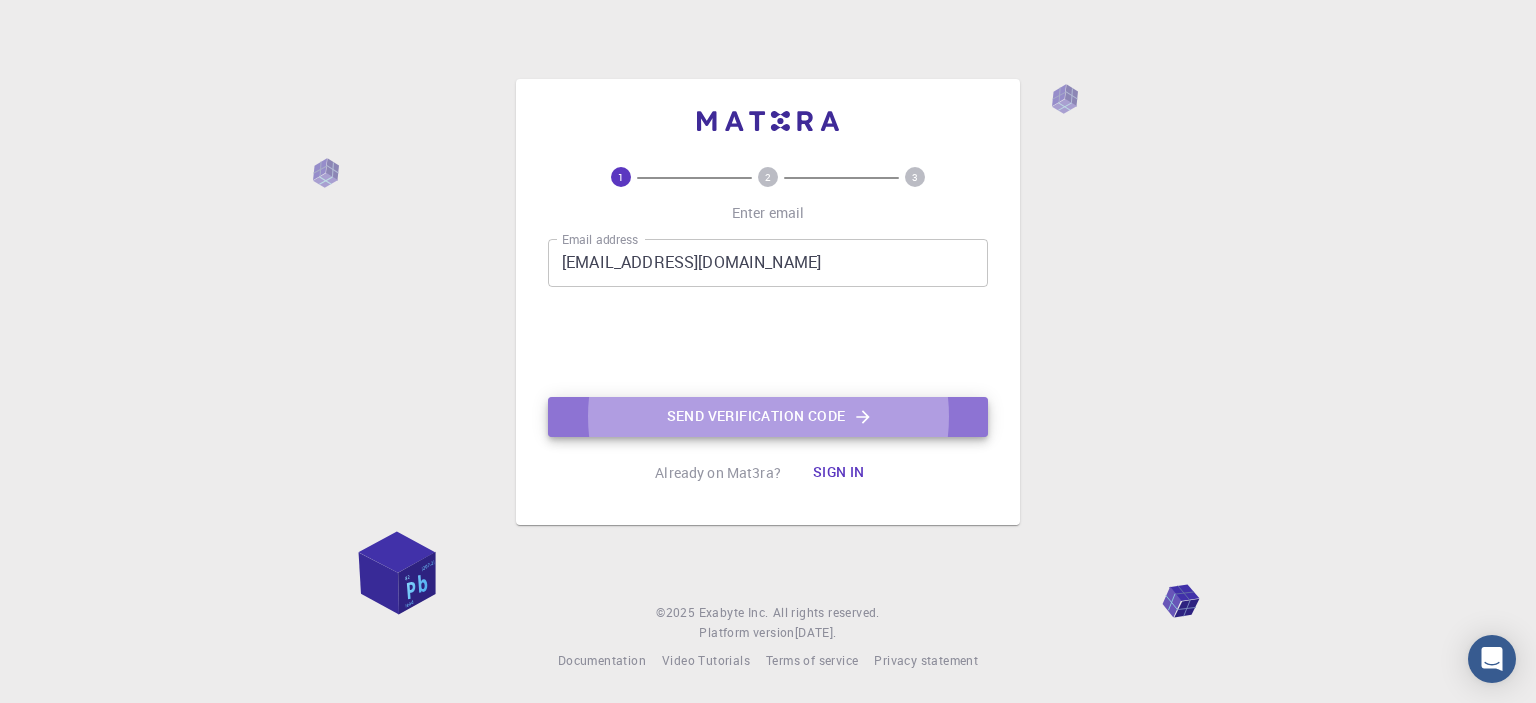 click on "Send verification code" 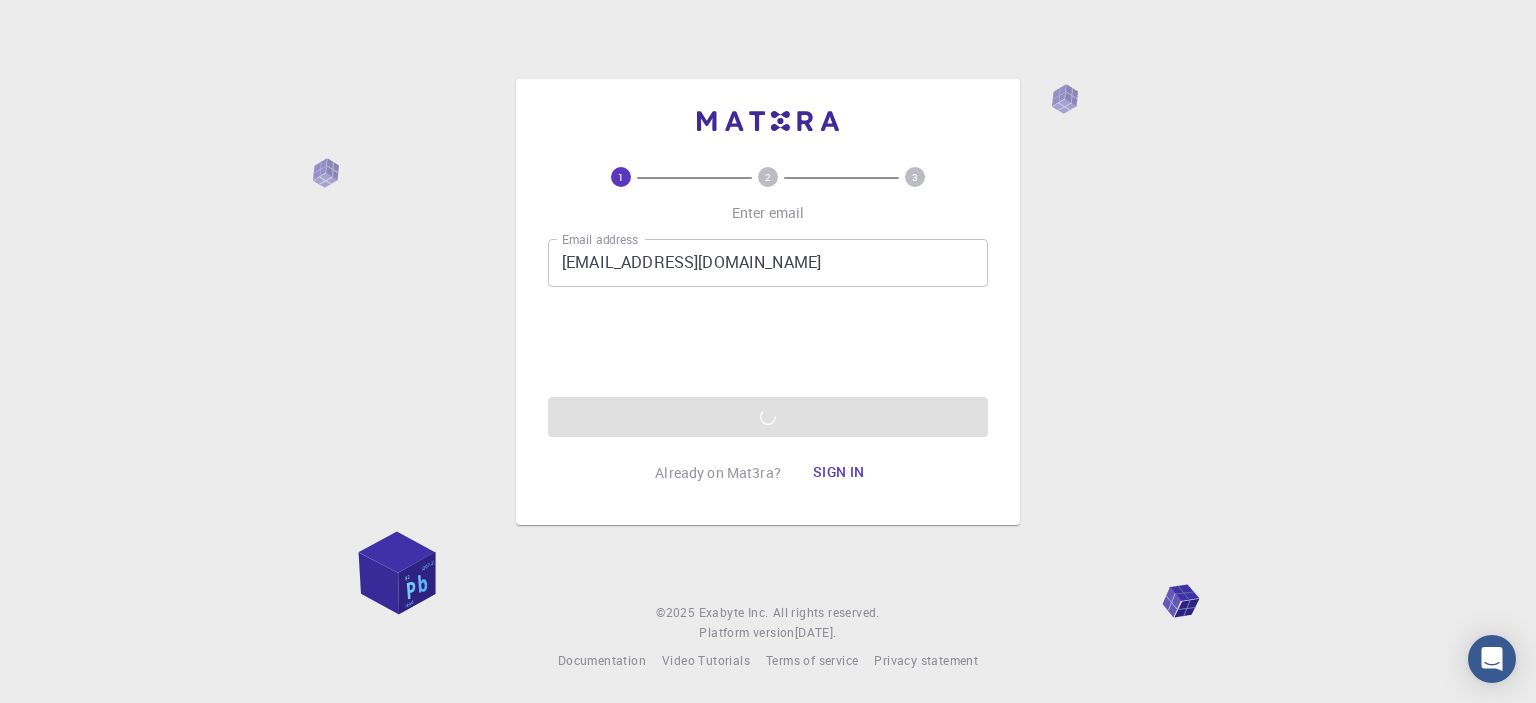 click on "Email address [EMAIL_ADDRESS][DOMAIN_NAME] Email address 03AFcWeA6Uek_PFWb6Yis_uoiy5cSPP_xkQZbMBeCR82TZY5jK8PsJIjdqS78kL1BNL6KMyA_Rg3x57uP2HKEtY3BVI9h2_R-pgXTVrDGZdfpQJj9Ktb0OtHULJZh6BIlHxsBHGhMhh1gqv49FQyCBjHO3EA0Tb2nE6YO9IiF3Lxo8WBtUfFtfs5BPcw3GJLRu-EOxjUQ2raaAF5Ij23xL-_RX6XNUC4fi___WWJNVn2xk9lYr-lsGDaH-pHZe45Lwe1ibeaLyZhtzViOASLdJ6HmmXMsflpN5j5WDAvBe-rwzdd5tt5kkanXu7EpI5HnRy5t8SGiDBD9Dbn6InsjW_iazs2XqVp6V3kloX2Pt45yM2VT6iBVh5Kpe_2H8CbIobTBdAf-I_rjEm3OmbSCk2-QQ9m2pNSZjbxQKyNrjc8_ePq0Au-Rcn9jTZrdrsdKvUFCJMlrY8p4TxgDxlb6tFzaL_Ysad-HMd_xaUpXge4KYILAuKJbSBC04NpYnpKE6bs8zq4vUNOArJLg4BMu5cN_hfKYib5N3-TwXmnQ8r7lpZCLFGirVU7qJOI5aGcZCiPiM1FD7WWuwrfrvuvSD7KtrtvEgPJBrfgpWSg3q16TLPaps9IawDfxLO30TXjMe6uOBJLWxe9sZVBSOSRMy0jD-xROOPbL688CZewNdm5FRO-u4gH86kTpYwJ-hpuOqfB_1zwrfWV3mqWmhdNGkHrPOcCE7xzqWy3U8weYove_eCNua7_5YFn4mIEsbdmZK5JaL1tRP2l0fIZJGLXeWWMCLCU3N7aiy9pl7kz4y9E7NfFDjFwQ3ISEf_kSvmJfM0SBmlUZ_fjslYr2Bfs7Z35X2mD7IZWHjN1ZRx-ZPjV9GIkddEJ7DRA3iUco6BYuJCizWAvMTnCO9b7sCehqWAqSNveXZqVvPSBy1KRqW0nKTiRHeX_8bu9ozjzc7I5p10wwbYNLx5gKN" at bounding box center [768, 338] 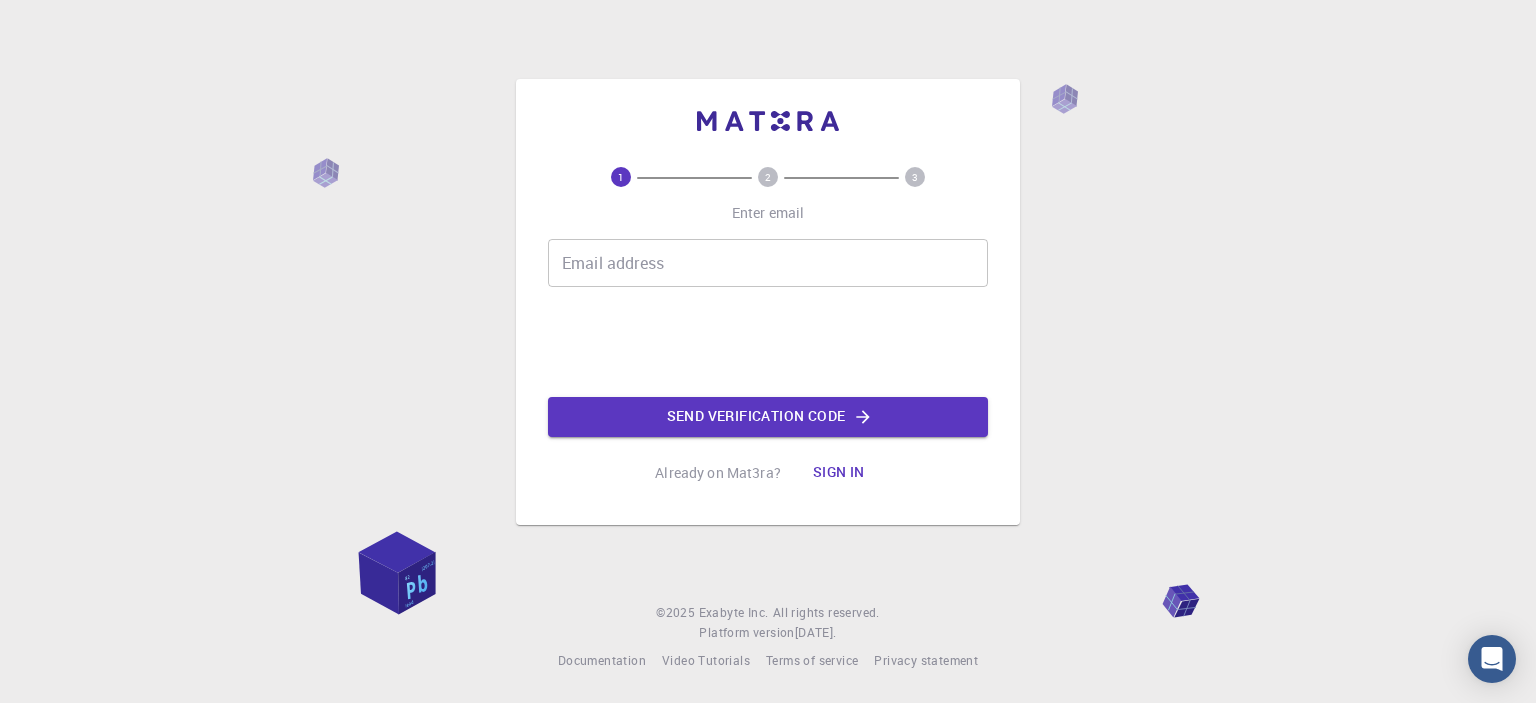 scroll, scrollTop: 0, scrollLeft: 0, axis: both 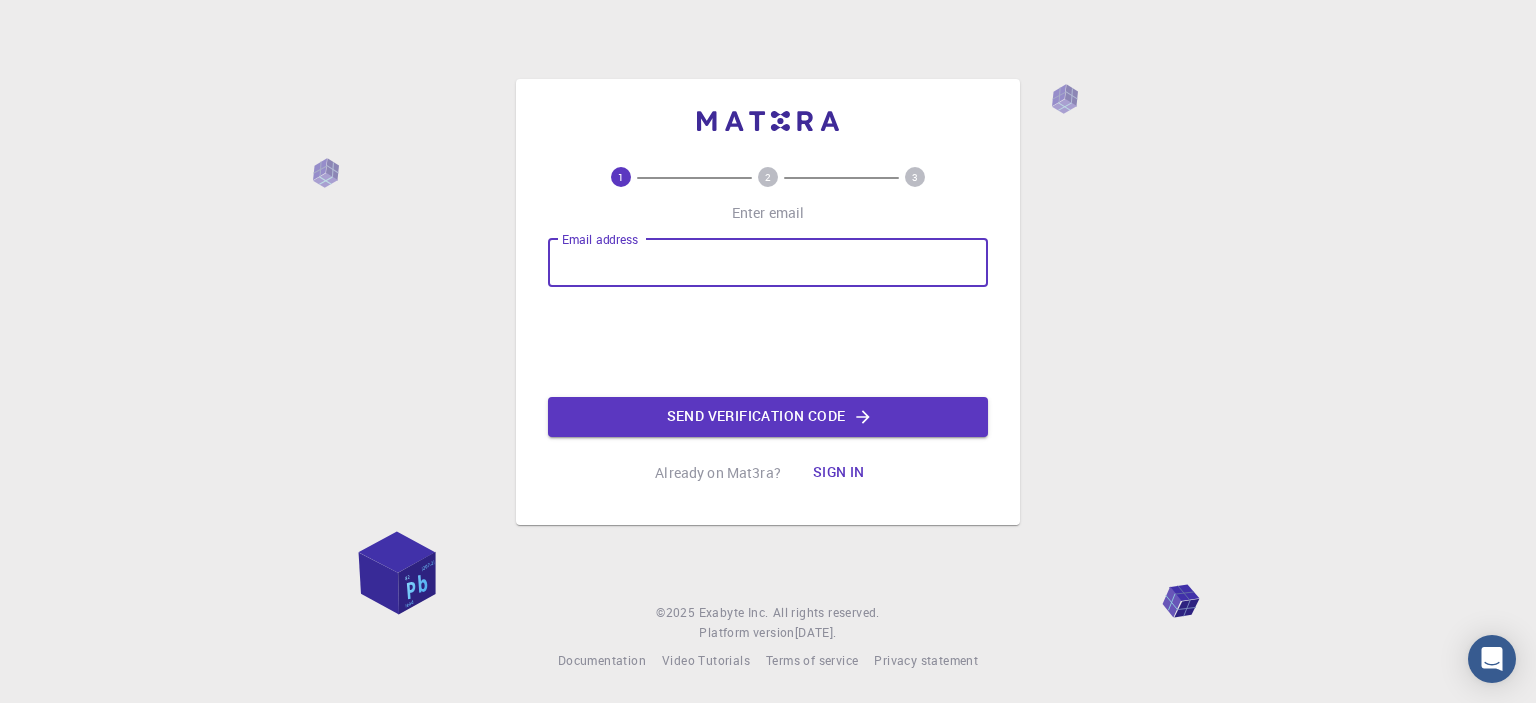 click on "Email address" at bounding box center (768, 263) 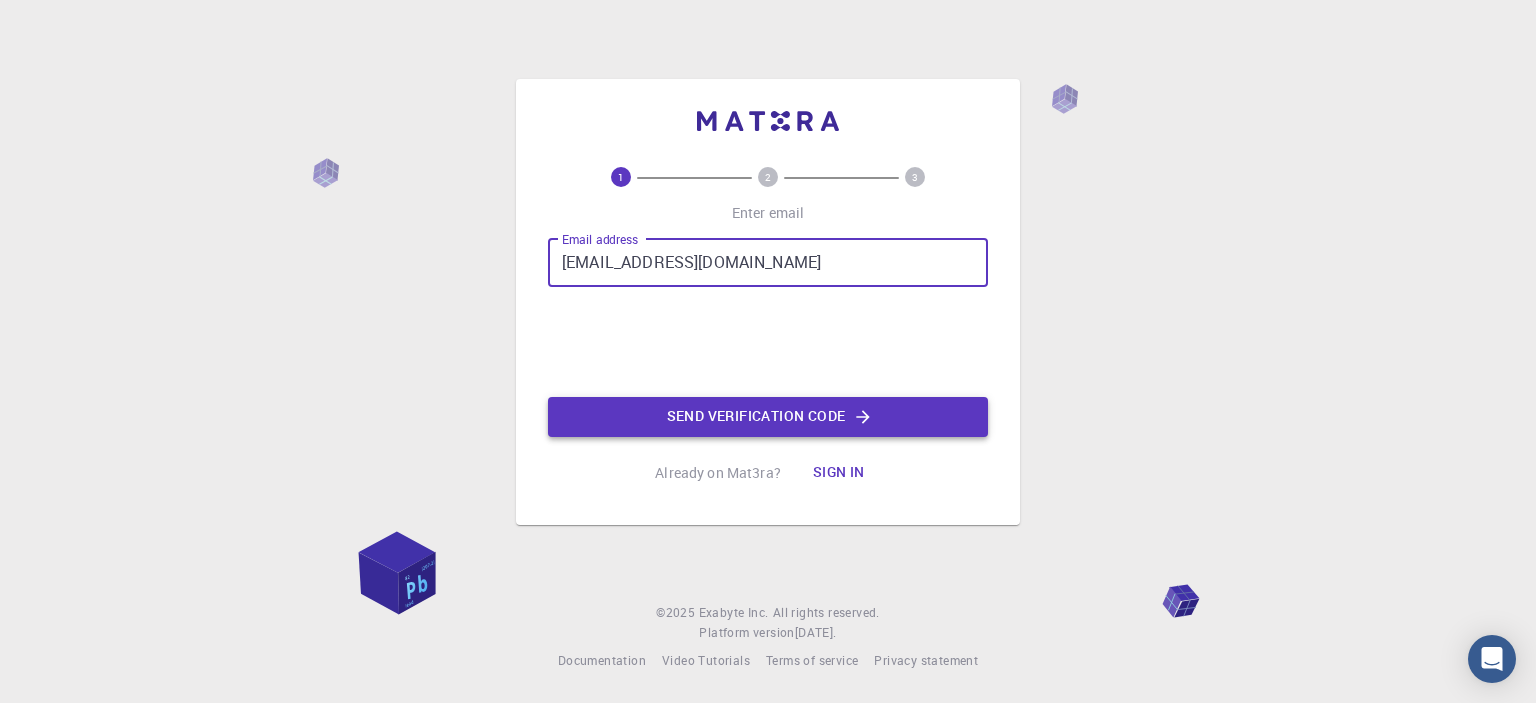type on "knikita082@gmail.com" 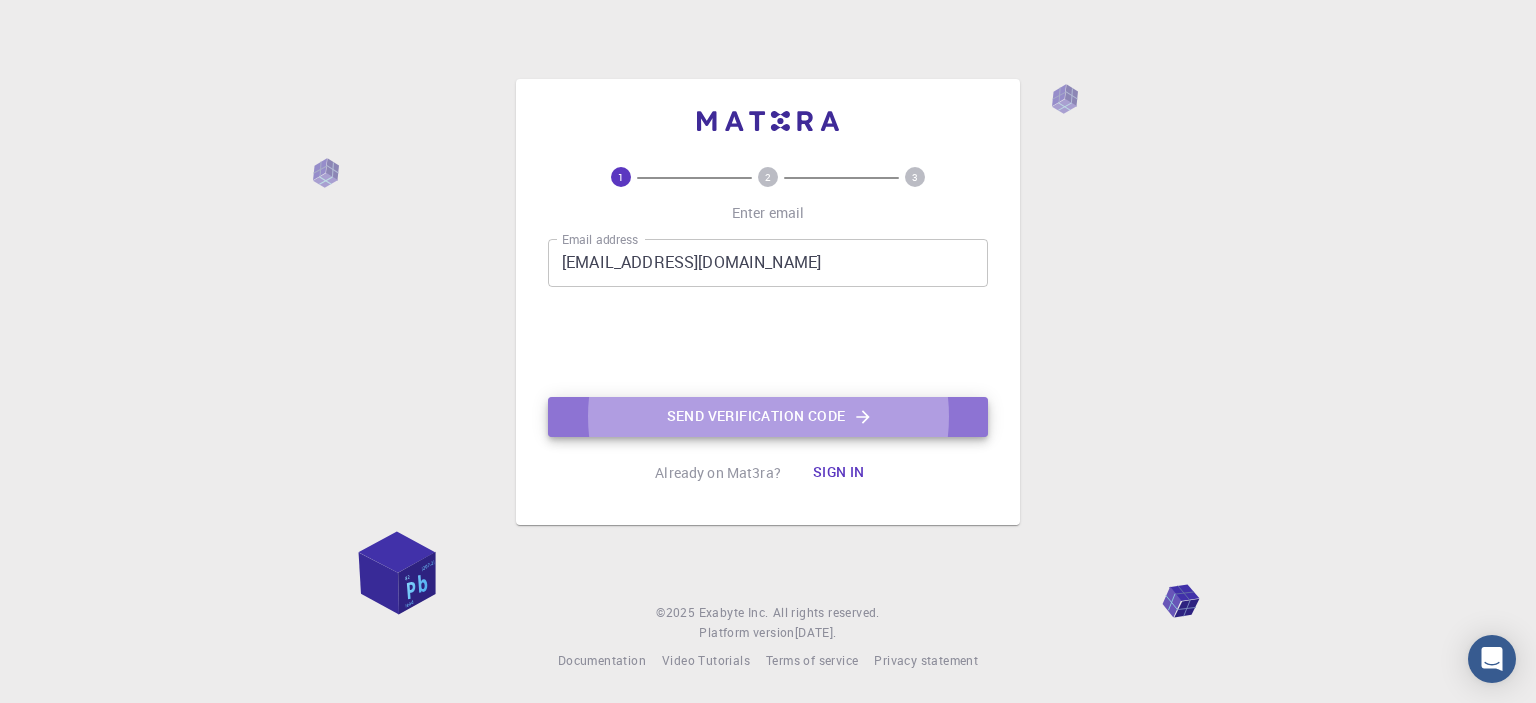 click on "Send verification code" 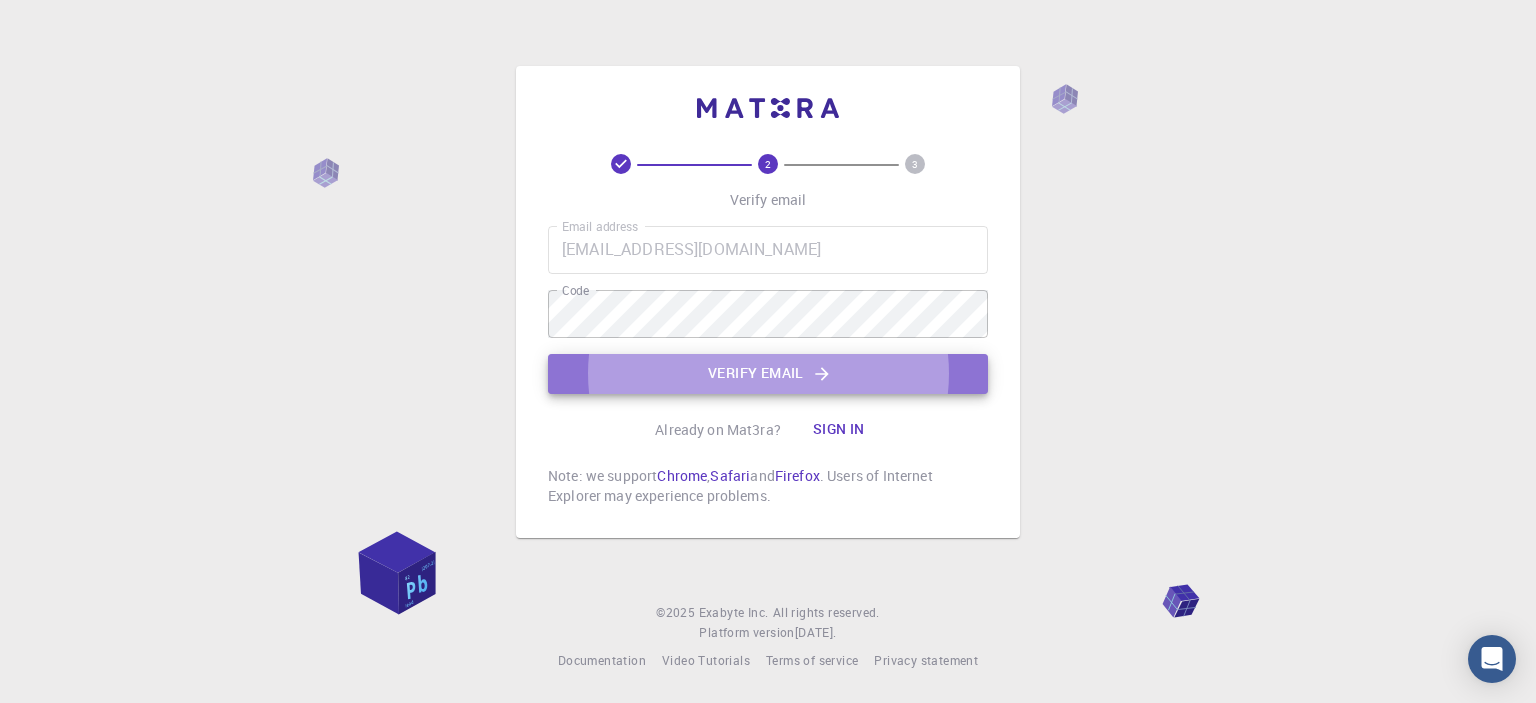 click on "Verify email" 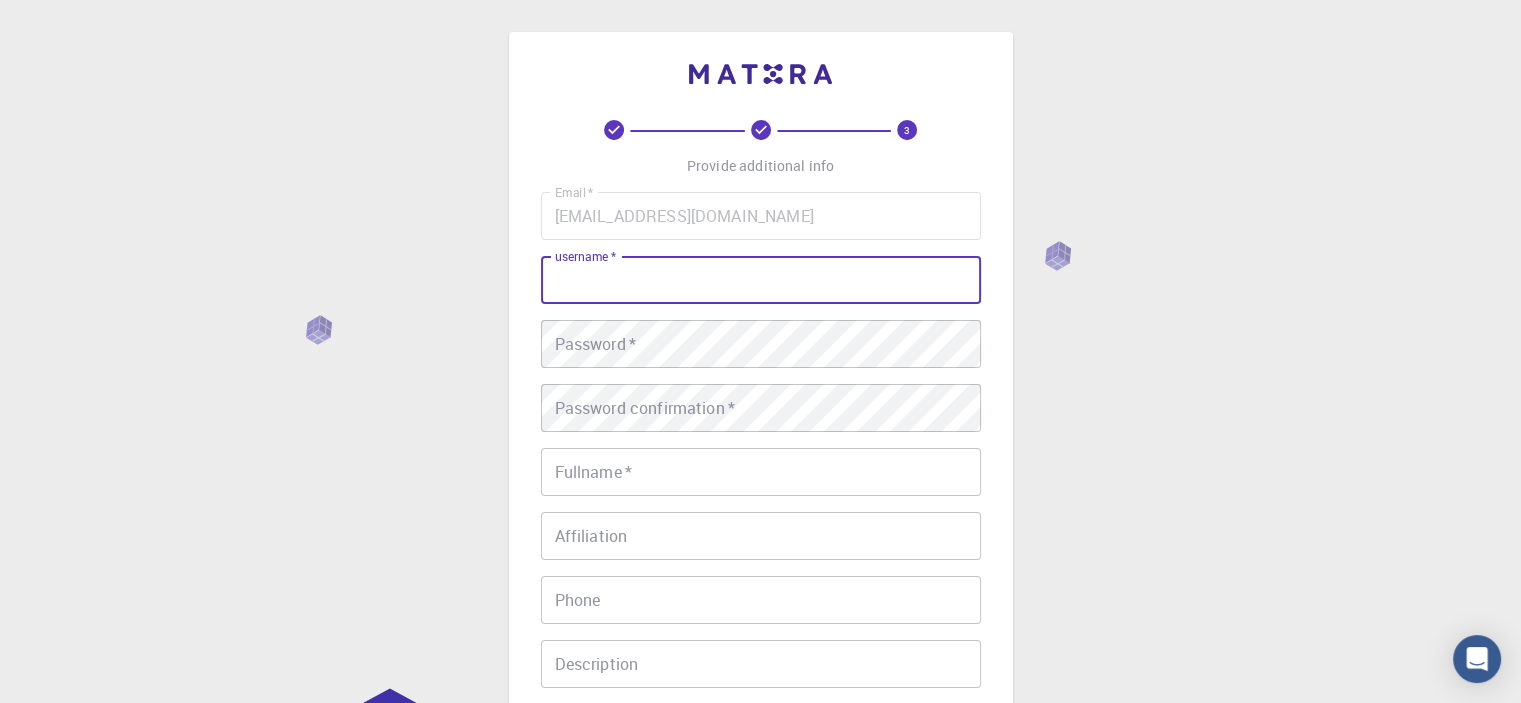 click on "username   *" at bounding box center (761, 280) 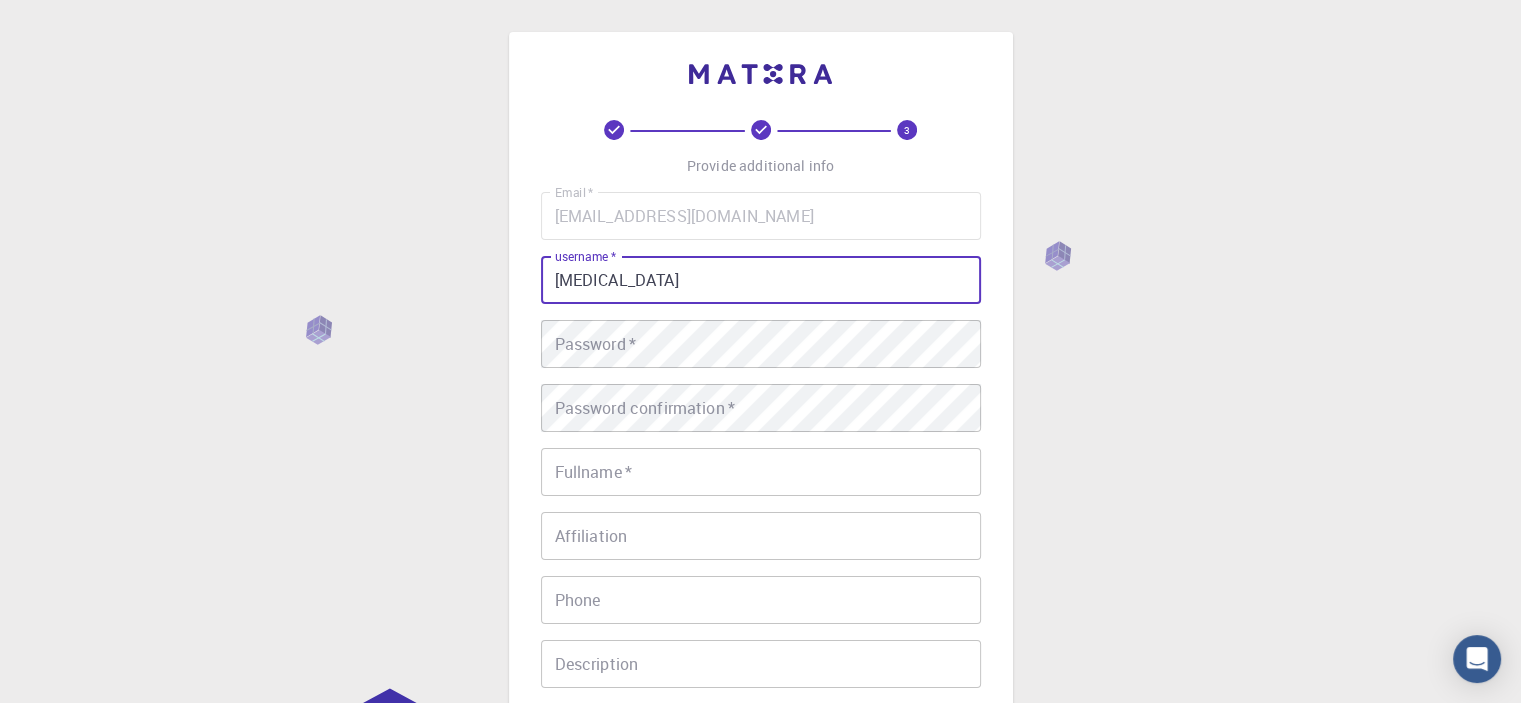 type on "Nikita" 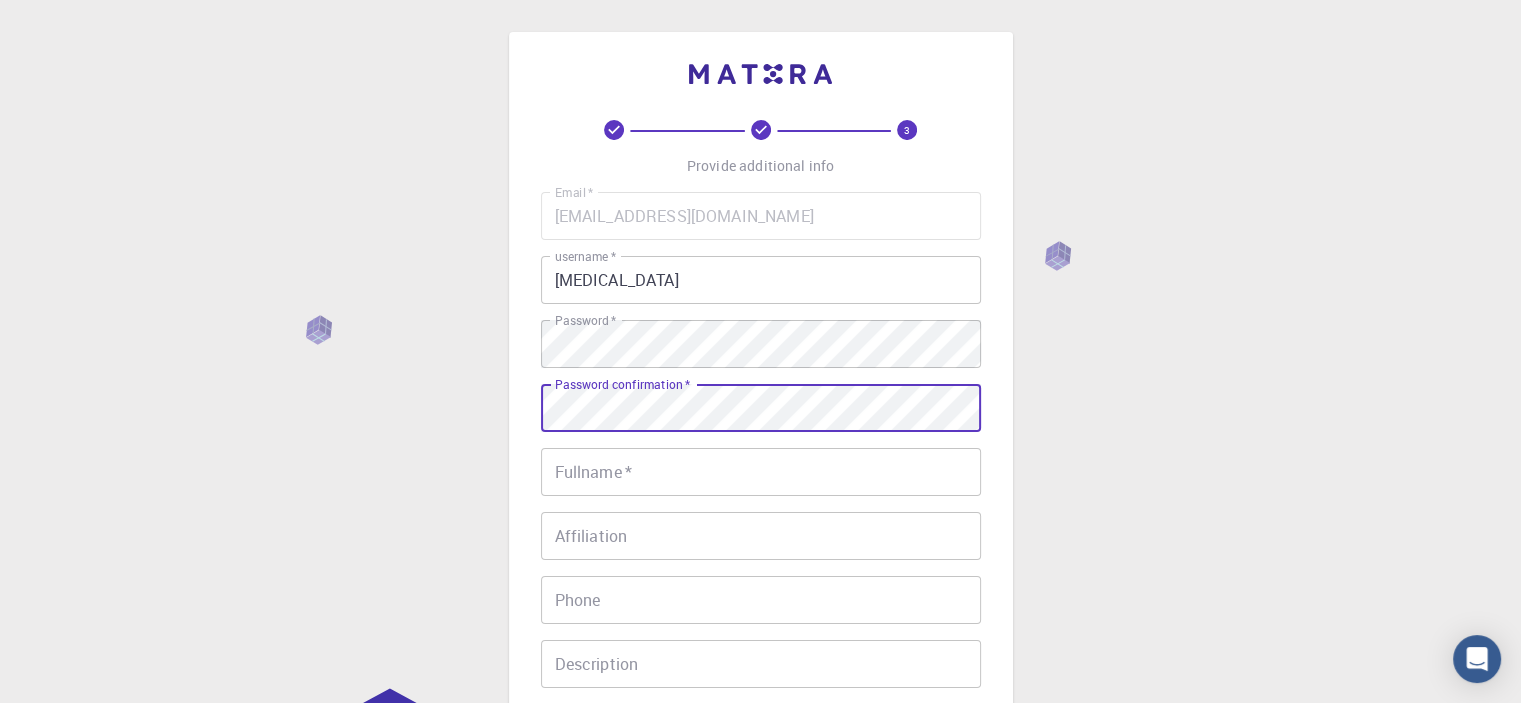 click on "Fullname   *" at bounding box center [761, 472] 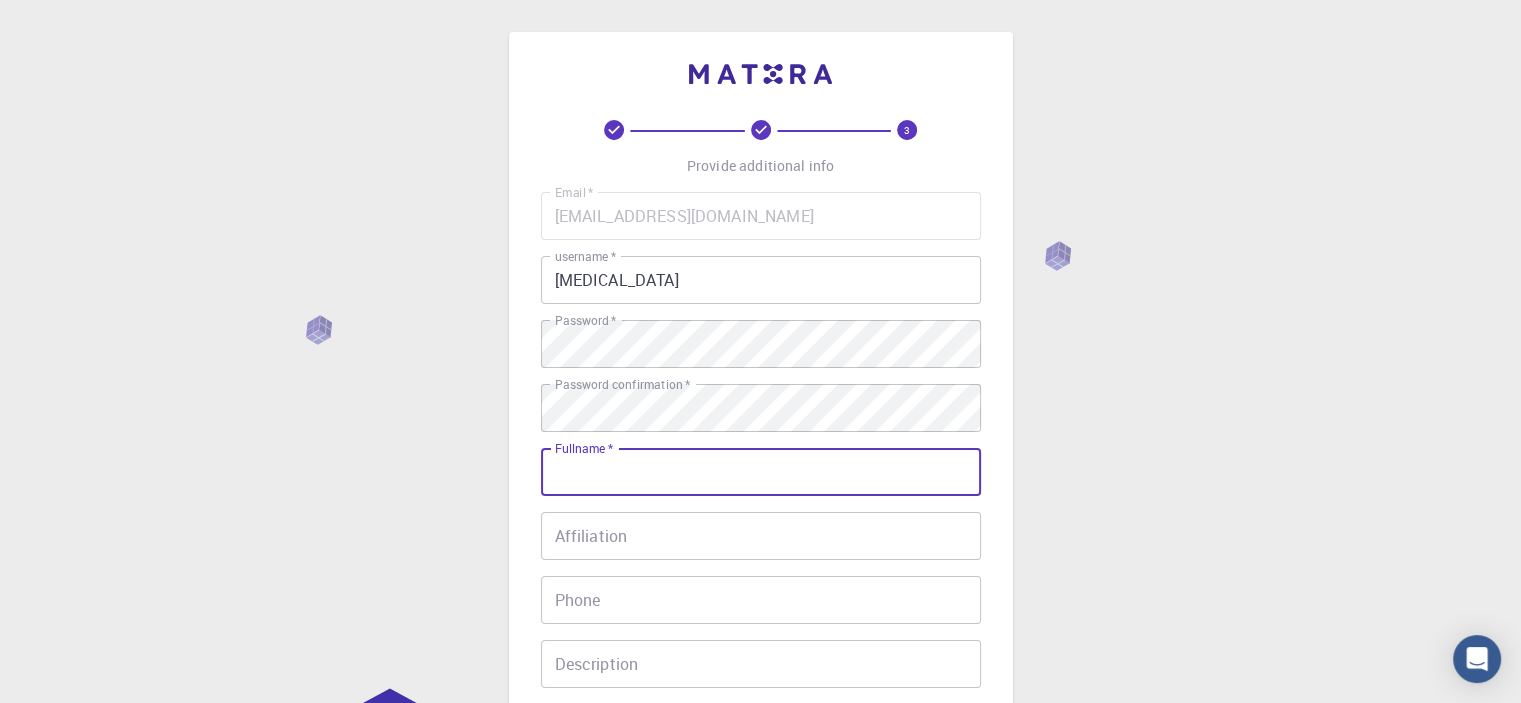 type on "Nikita Kumari" 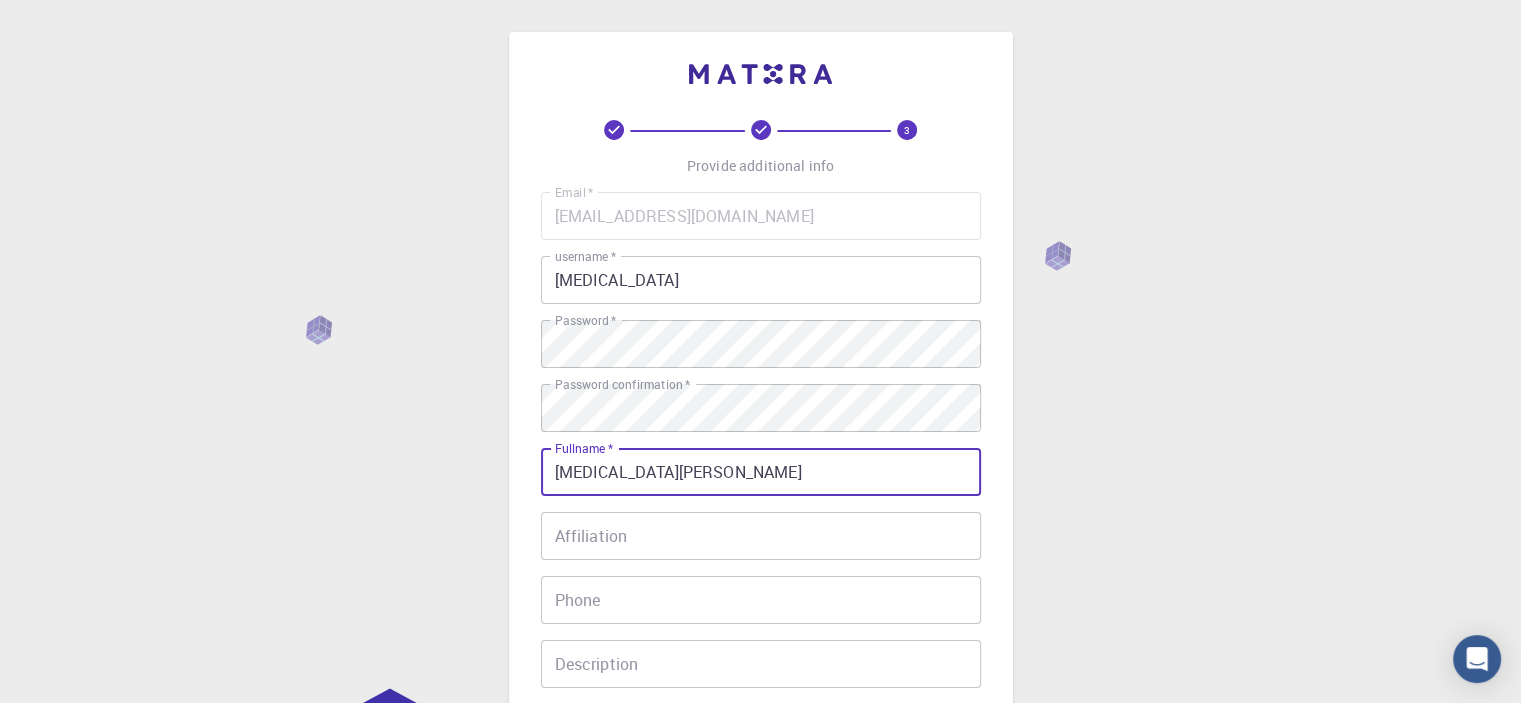 type on "08840666745" 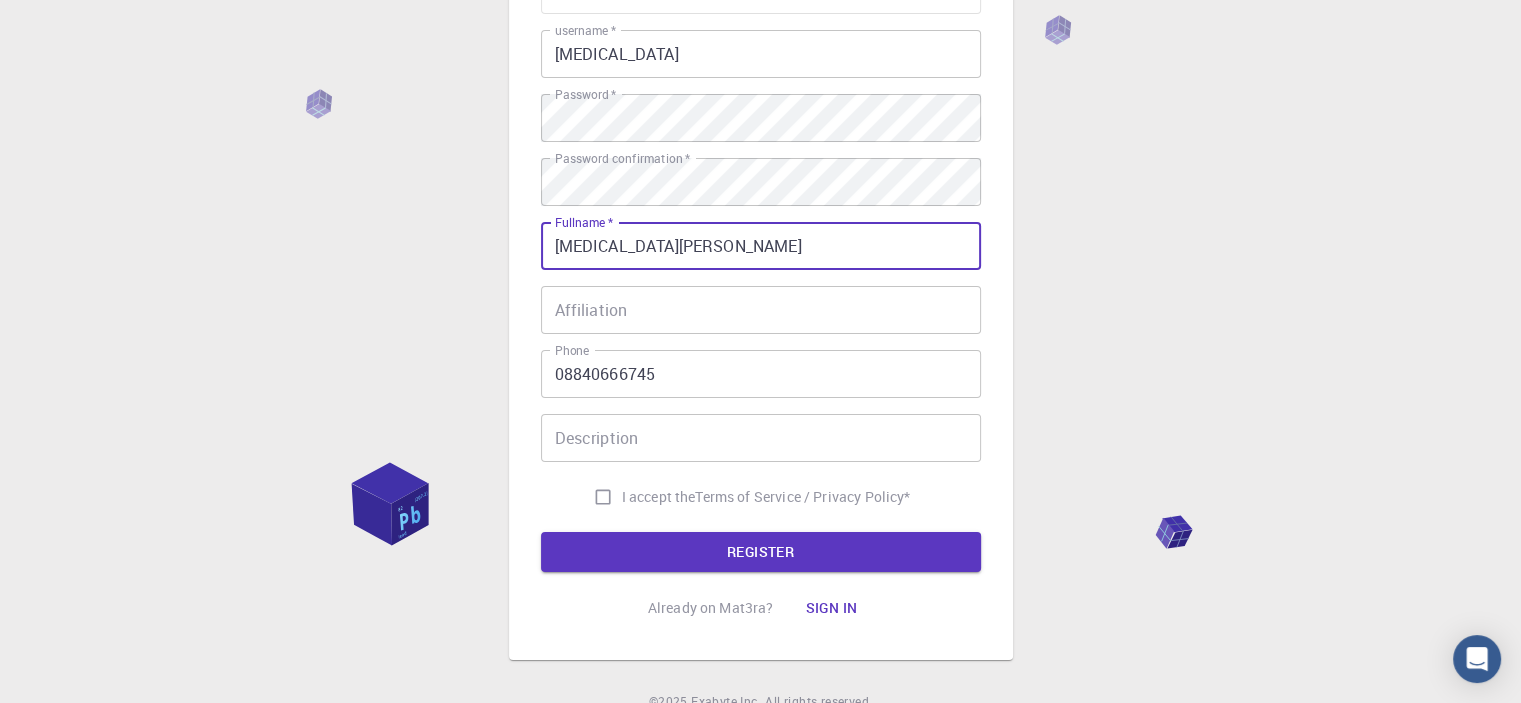 scroll, scrollTop: 228, scrollLeft: 0, axis: vertical 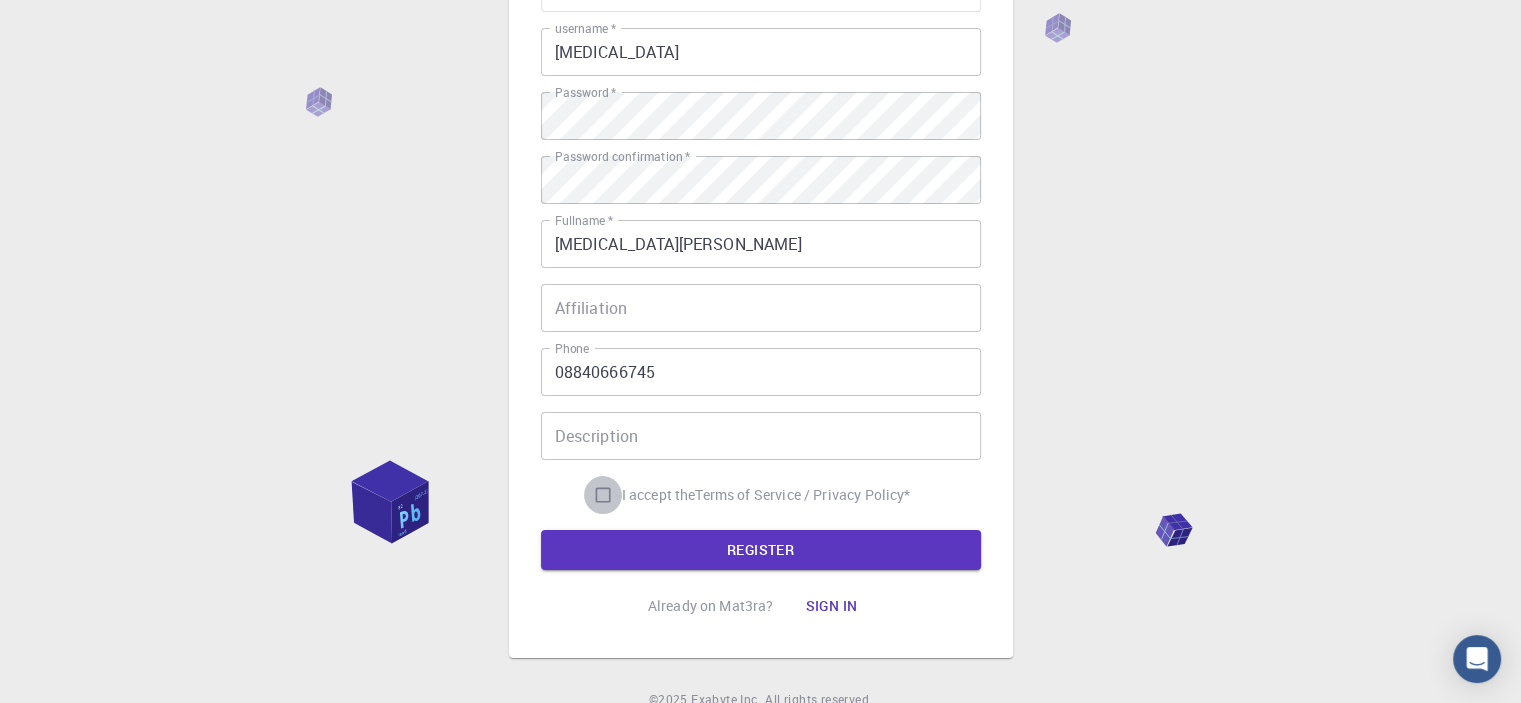 click on "I accept the  Terms of Service / Privacy Policy  *" at bounding box center (603, 495) 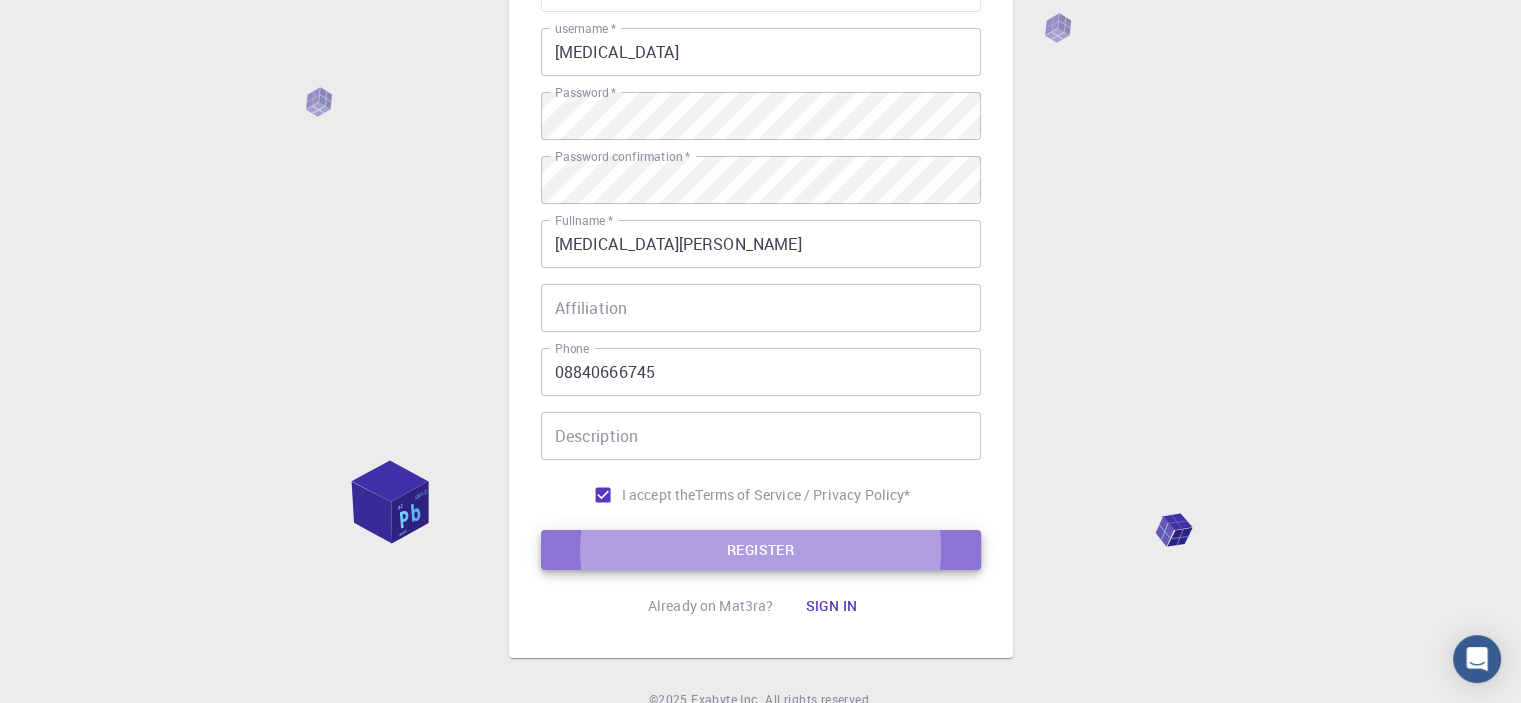click on "REGISTER" at bounding box center (761, 550) 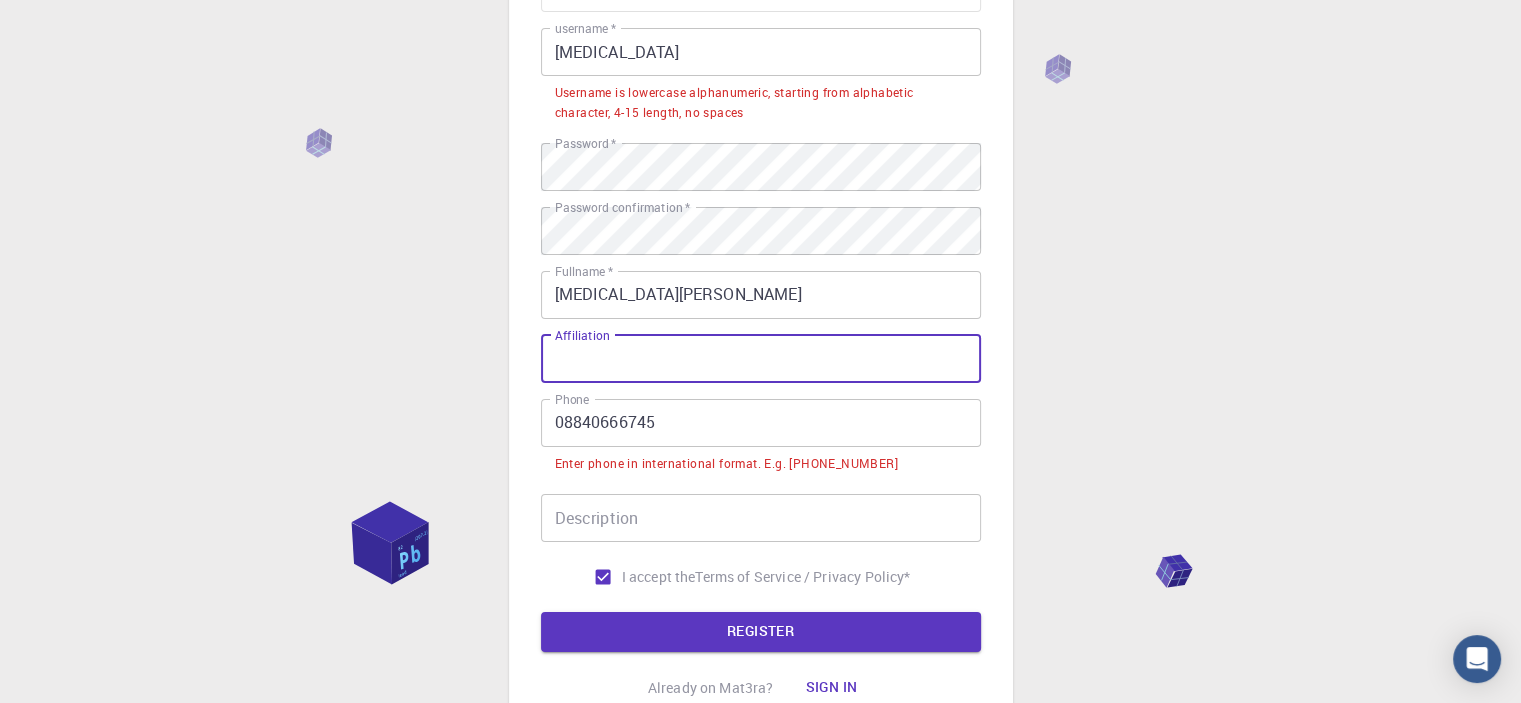 click on "Affiliation" at bounding box center [761, 359] 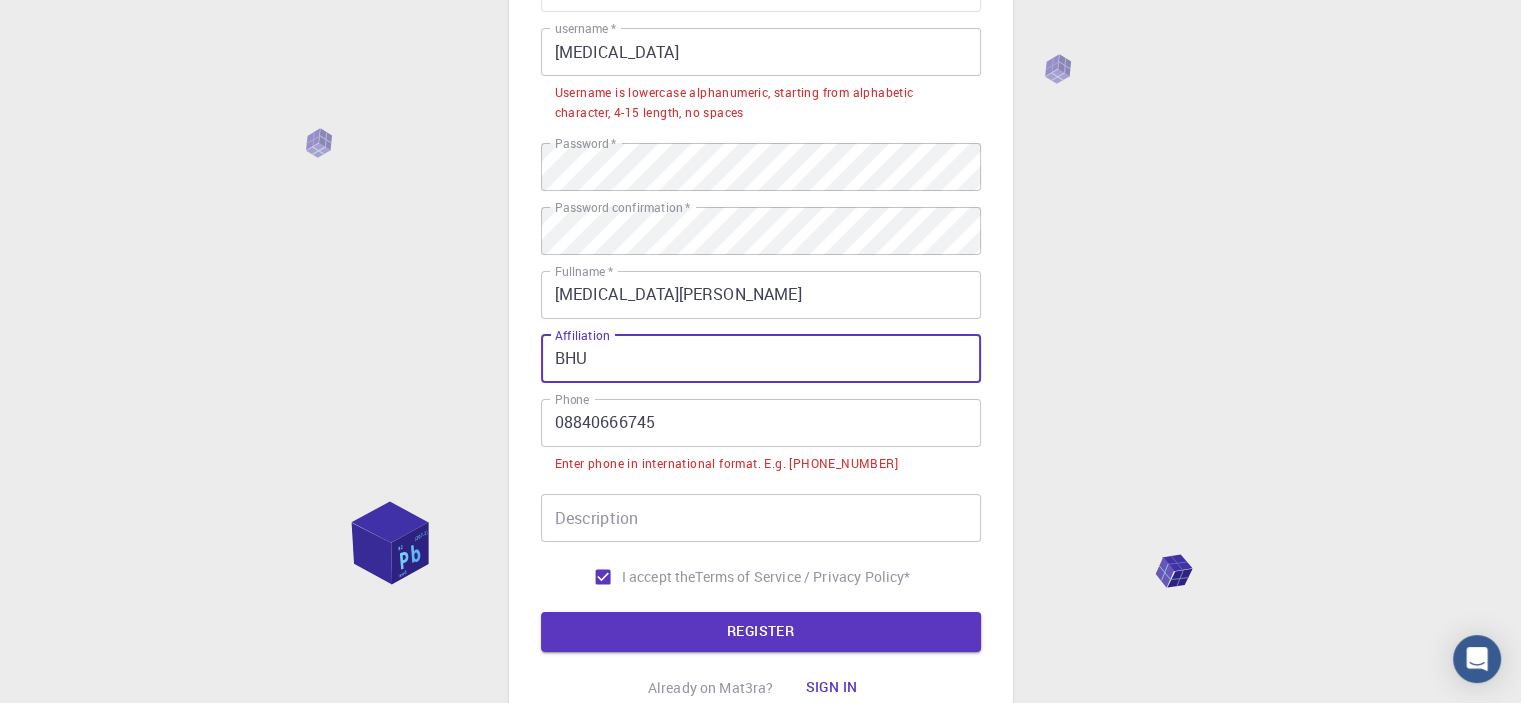 type on "BHU" 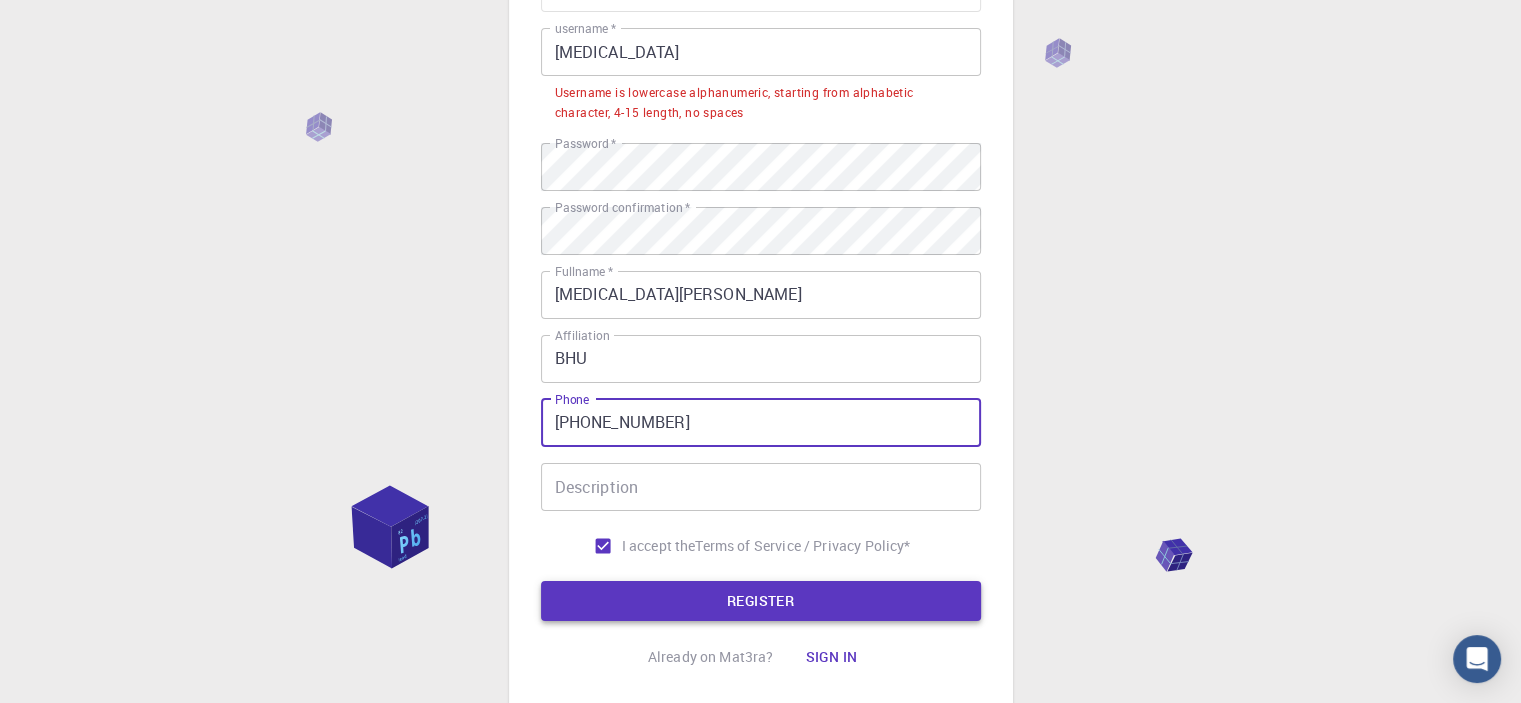 type on "+918840666745" 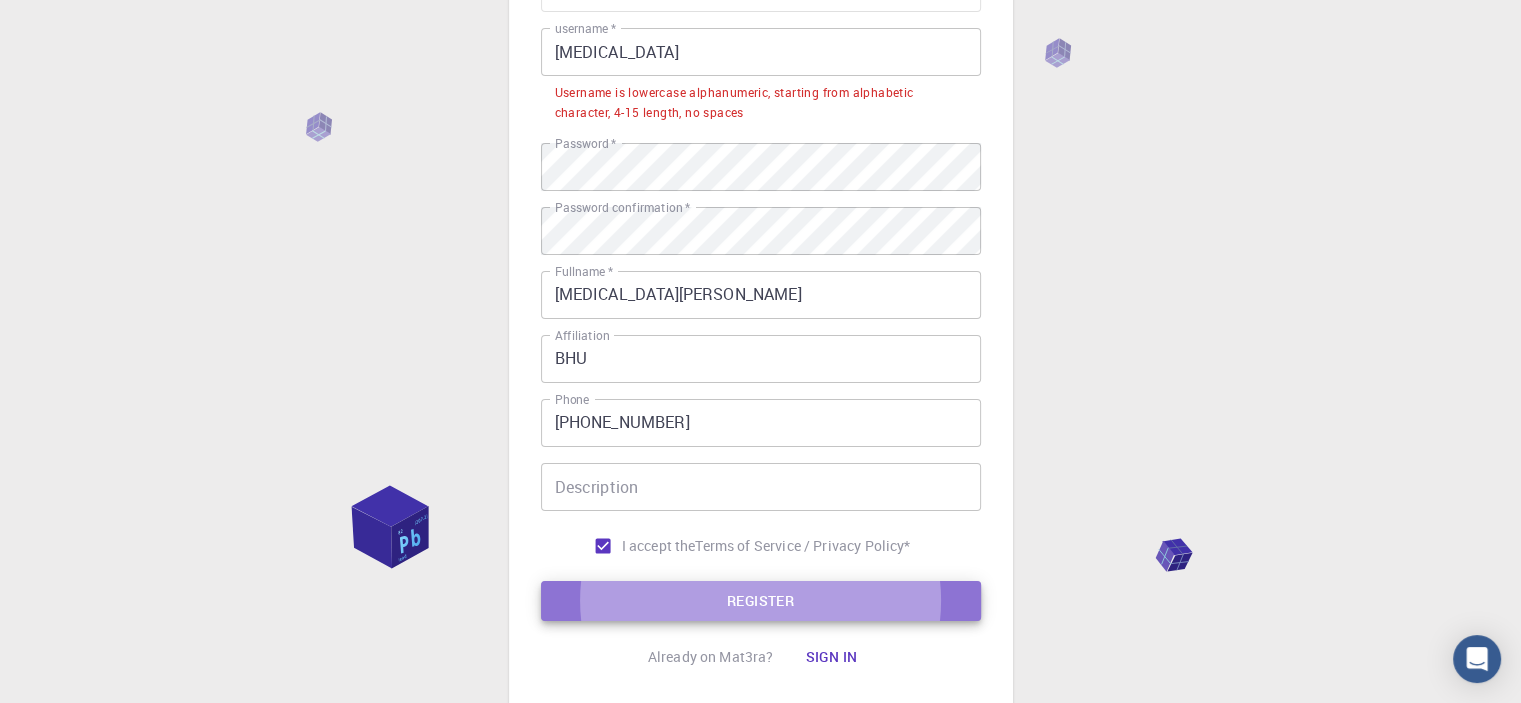 click on "REGISTER" at bounding box center (761, 601) 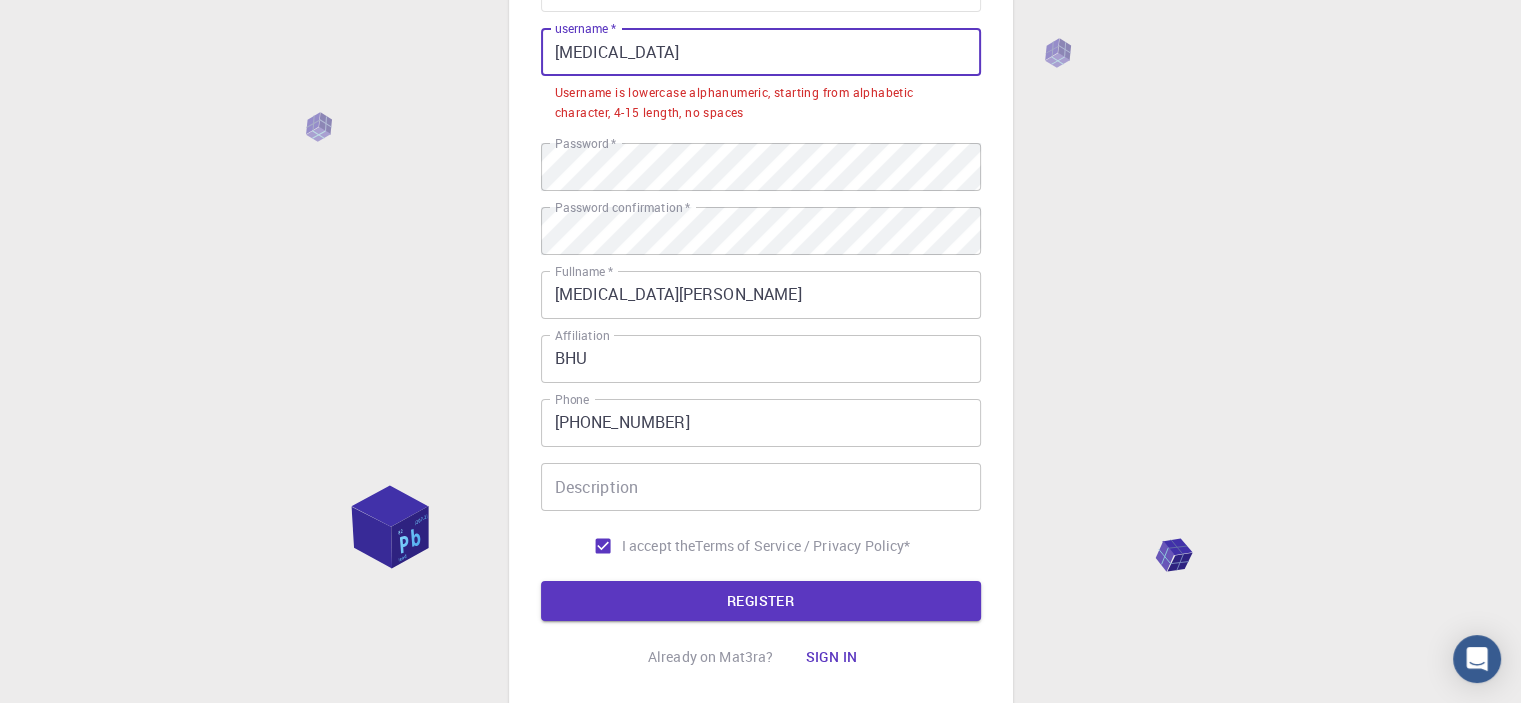 click on "Nikita" at bounding box center [761, 52] 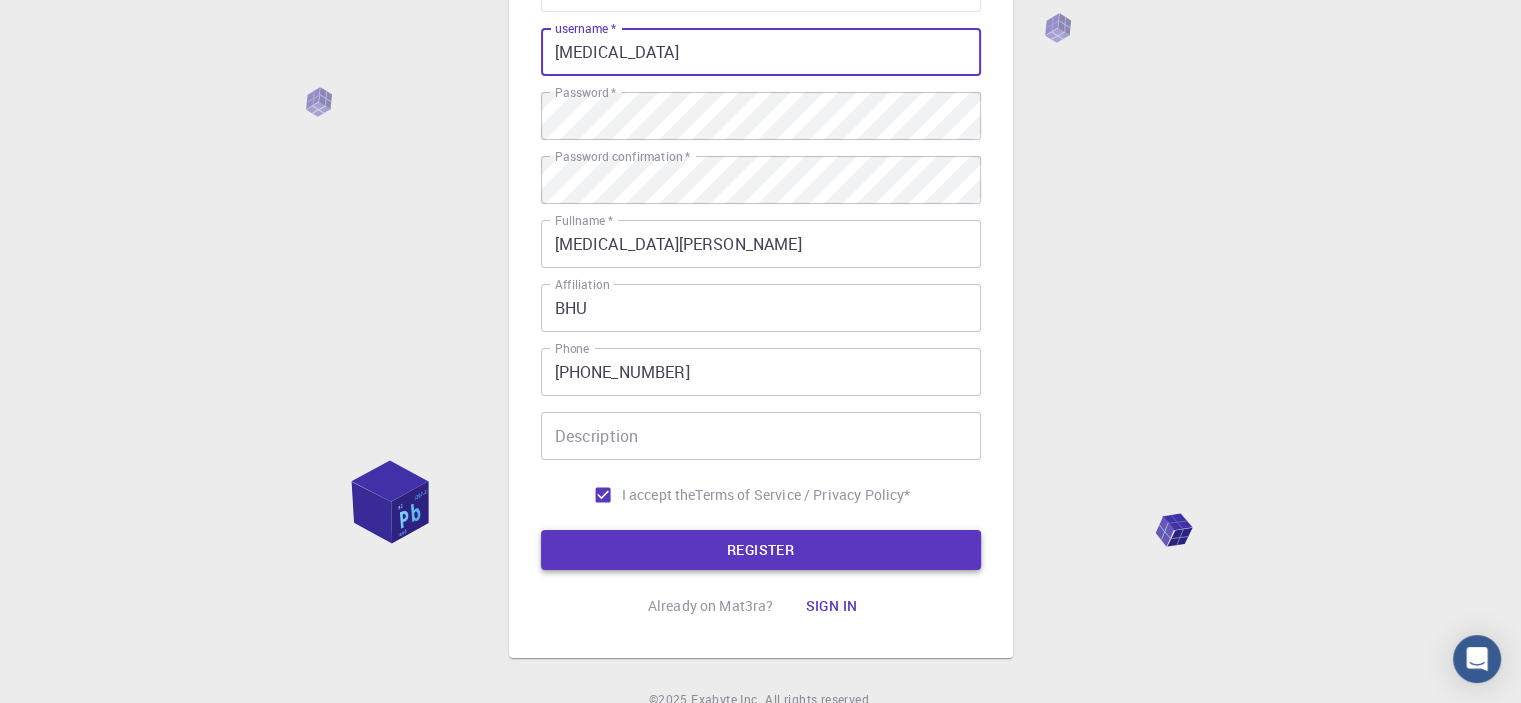 type on "nikita" 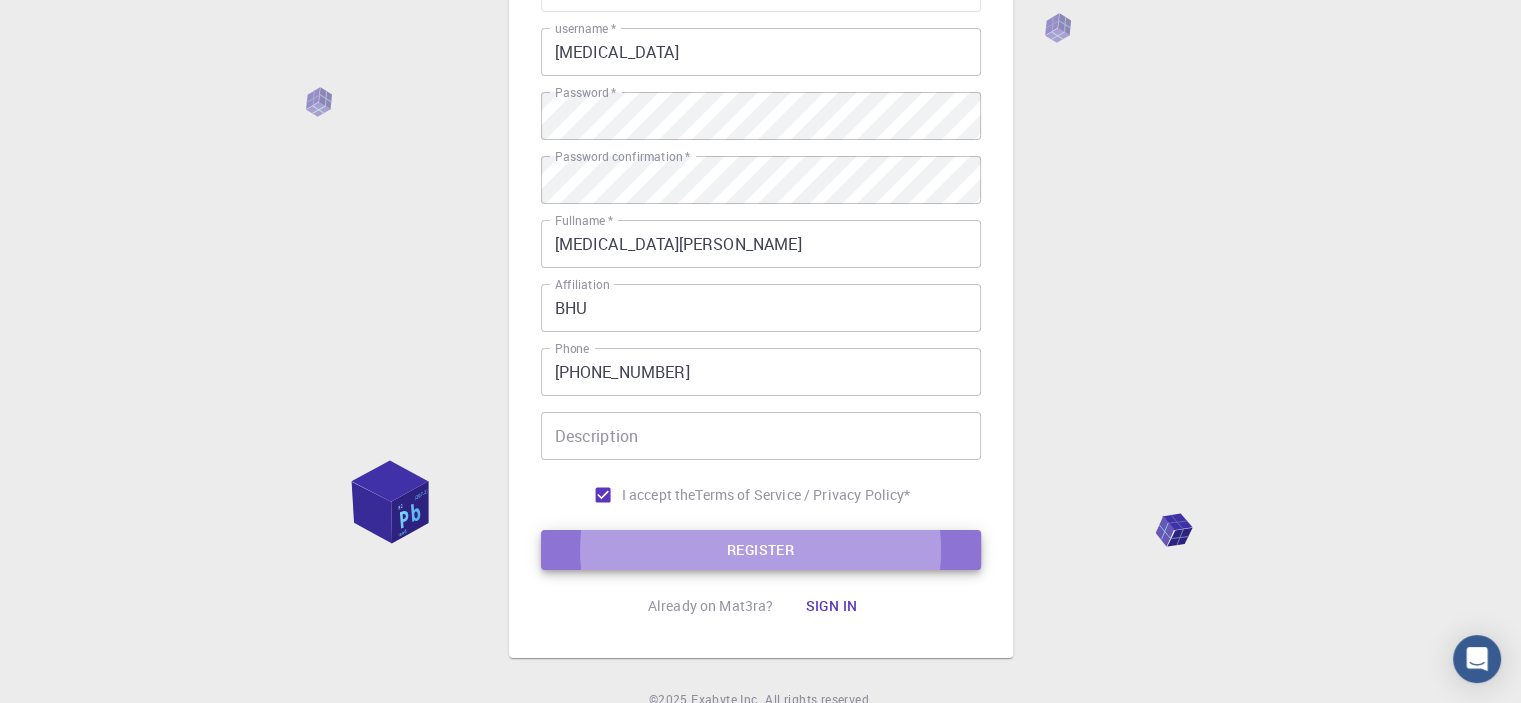 click on "REGISTER" at bounding box center (761, 550) 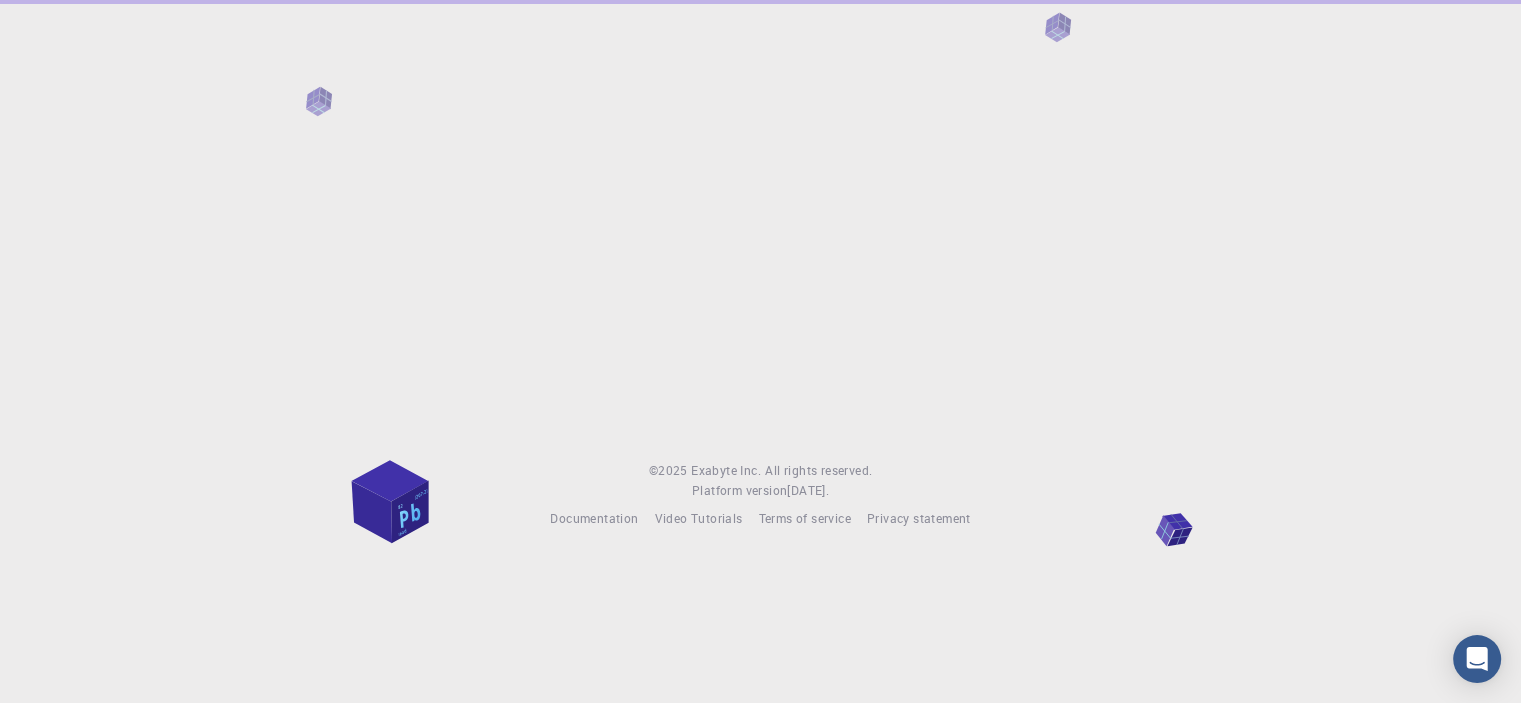 scroll, scrollTop: 0, scrollLeft: 0, axis: both 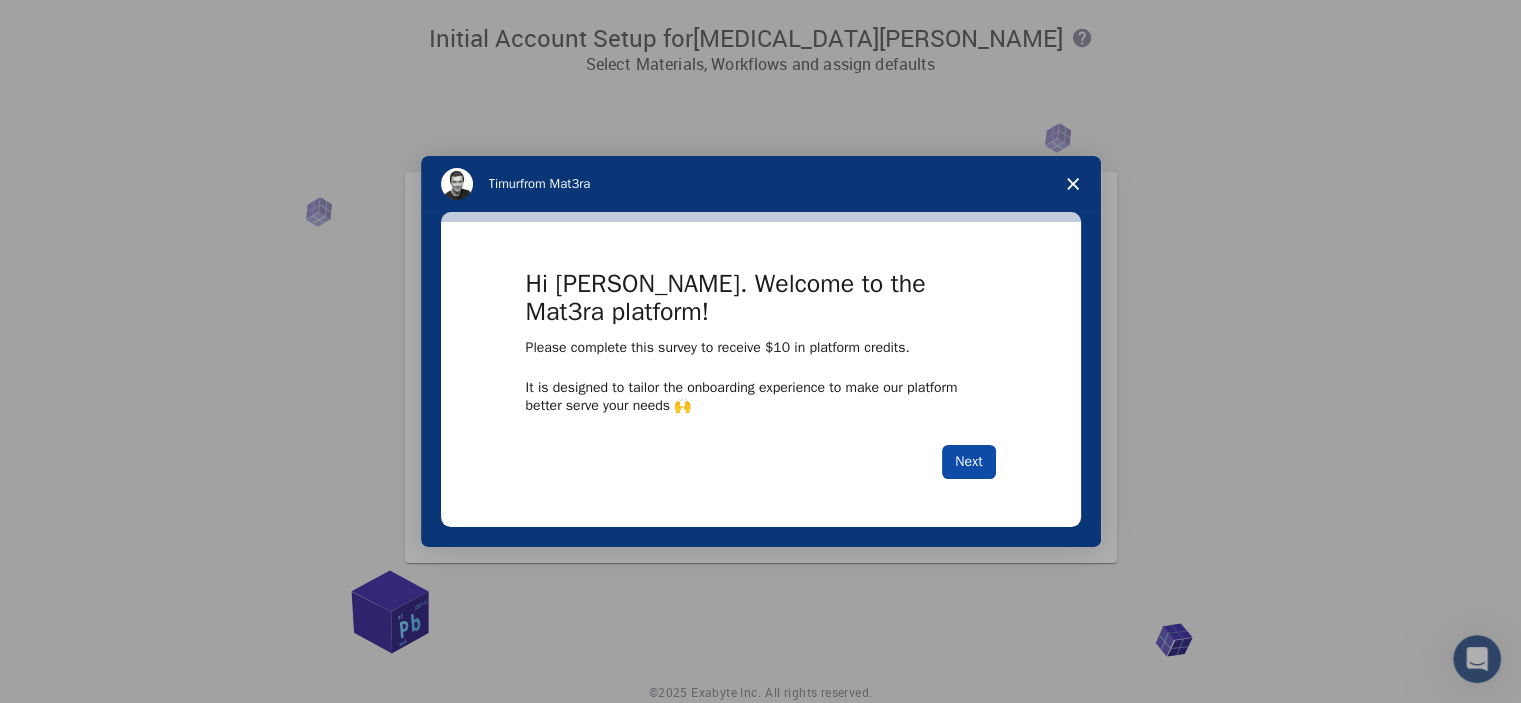 click on "Next" at bounding box center (968, 462) 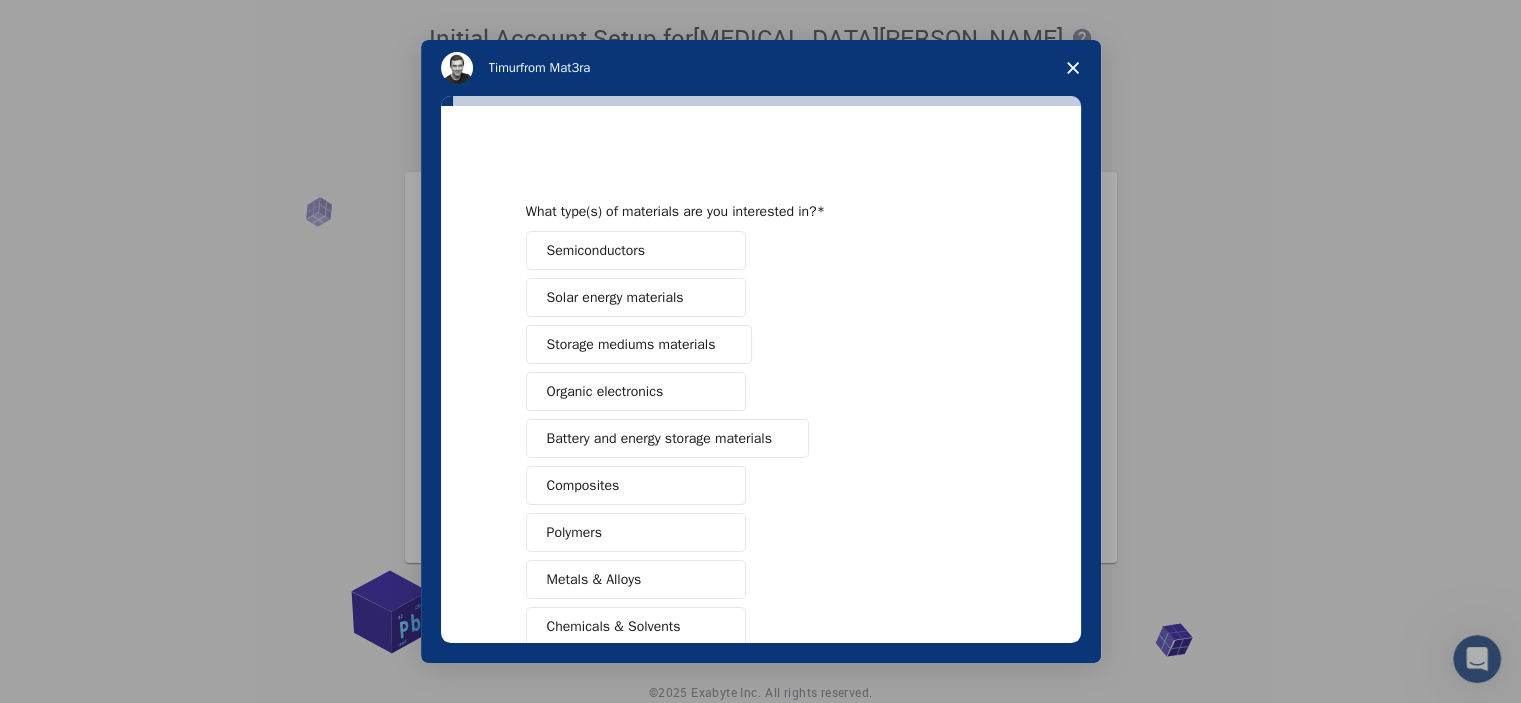 scroll, scrollTop: 0, scrollLeft: 0, axis: both 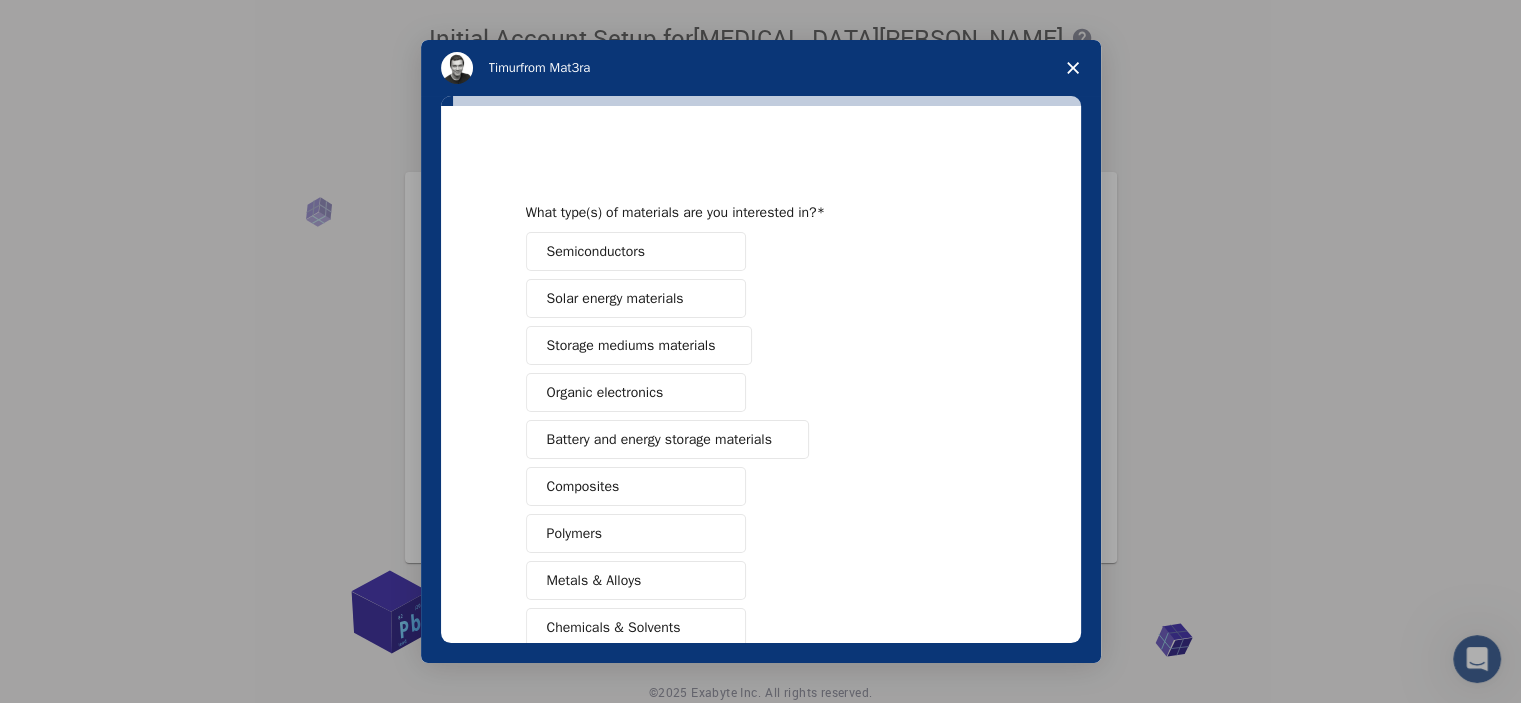 click on "Semiconductors" at bounding box center [636, 251] 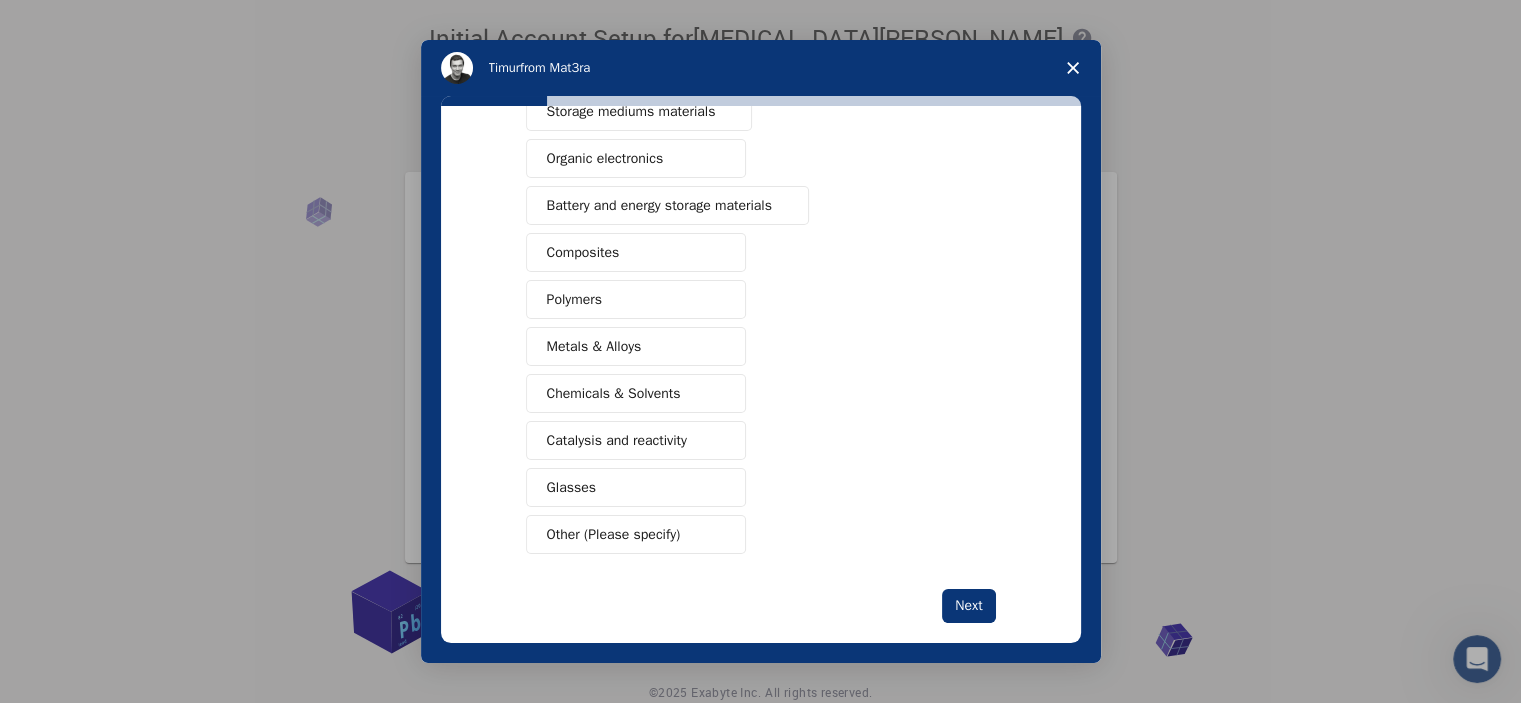 scroll, scrollTop: 237, scrollLeft: 0, axis: vertical 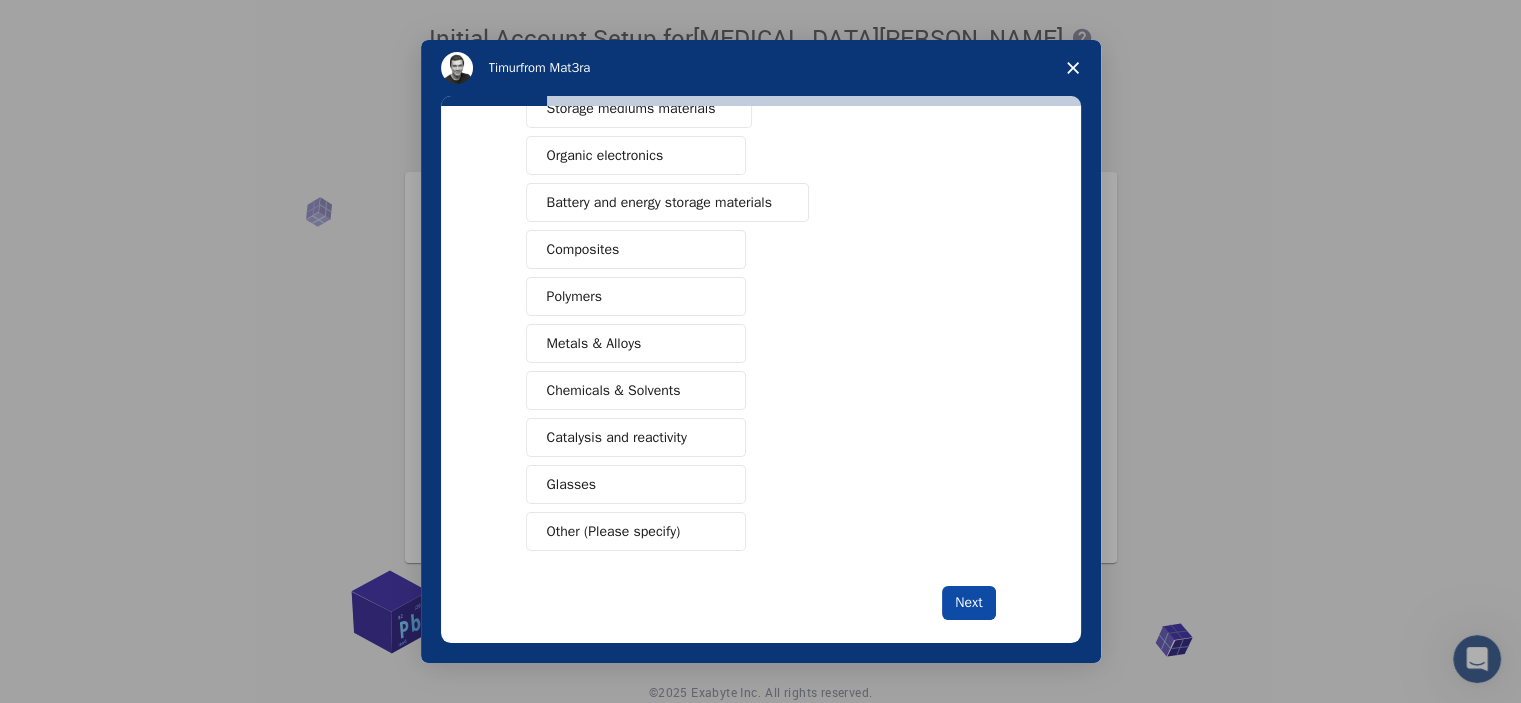 click on "Next" at bounding box center (968, 603) 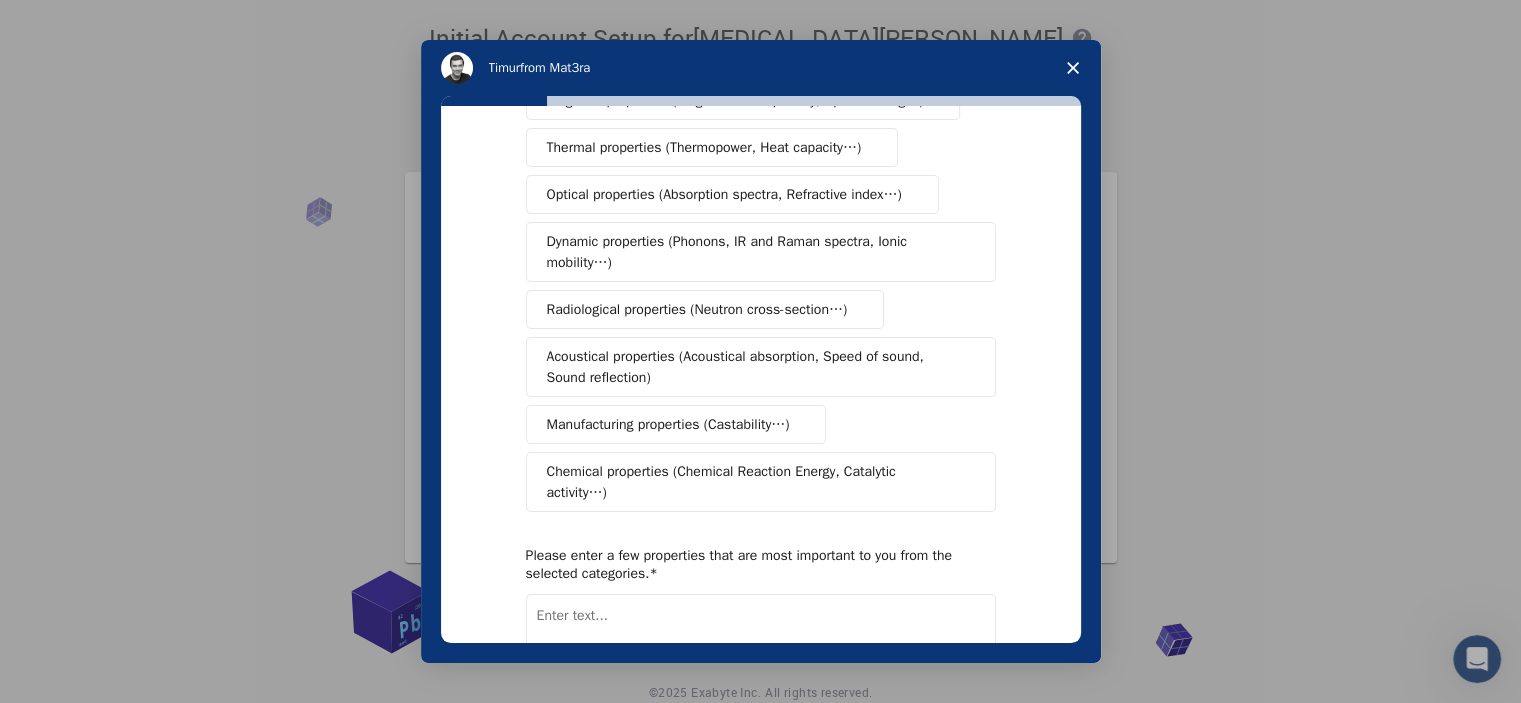 scroll, scrollTop: 0, scrollLeft: 0, axis: both 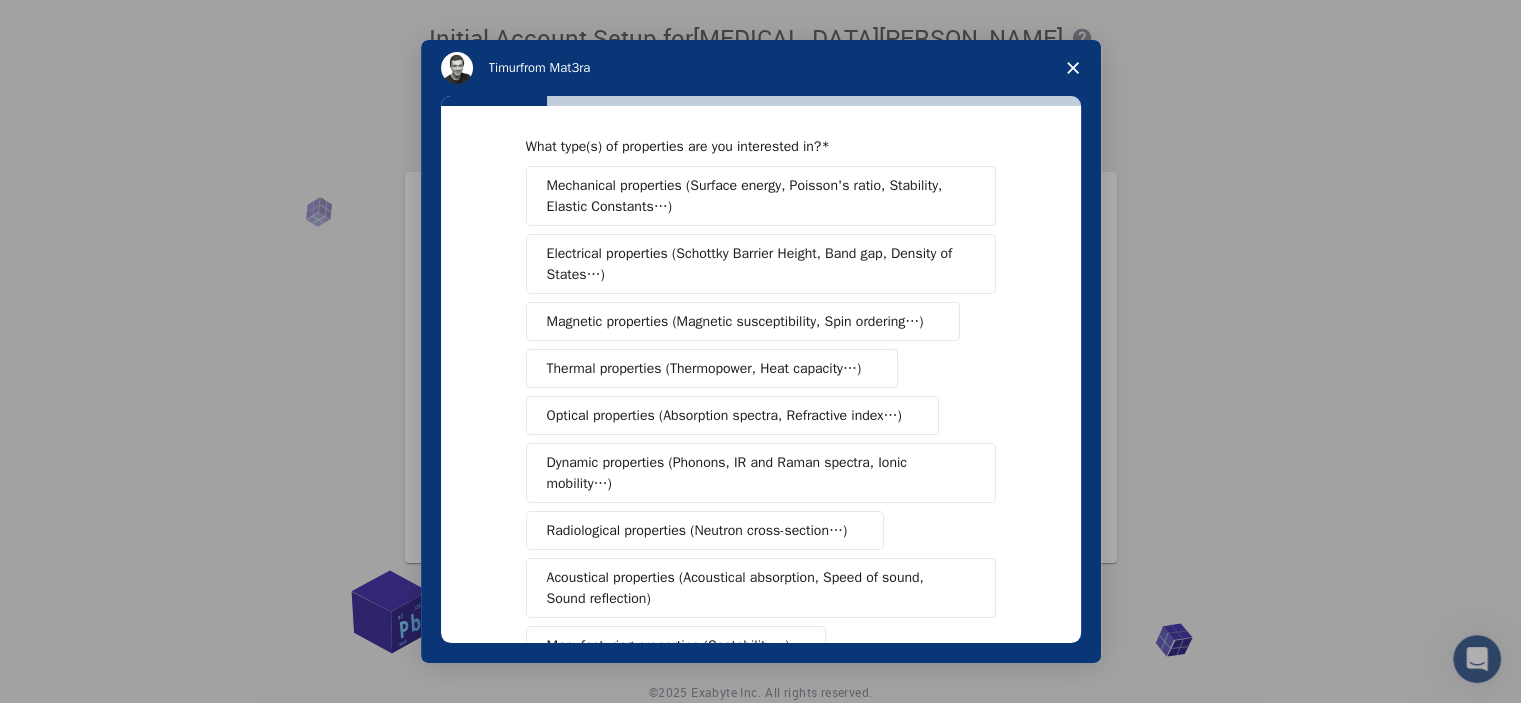 click on "Electrical properties (Schottky Barrier Height, Band gap, Density of States…)" at bounding box center (754, 264) 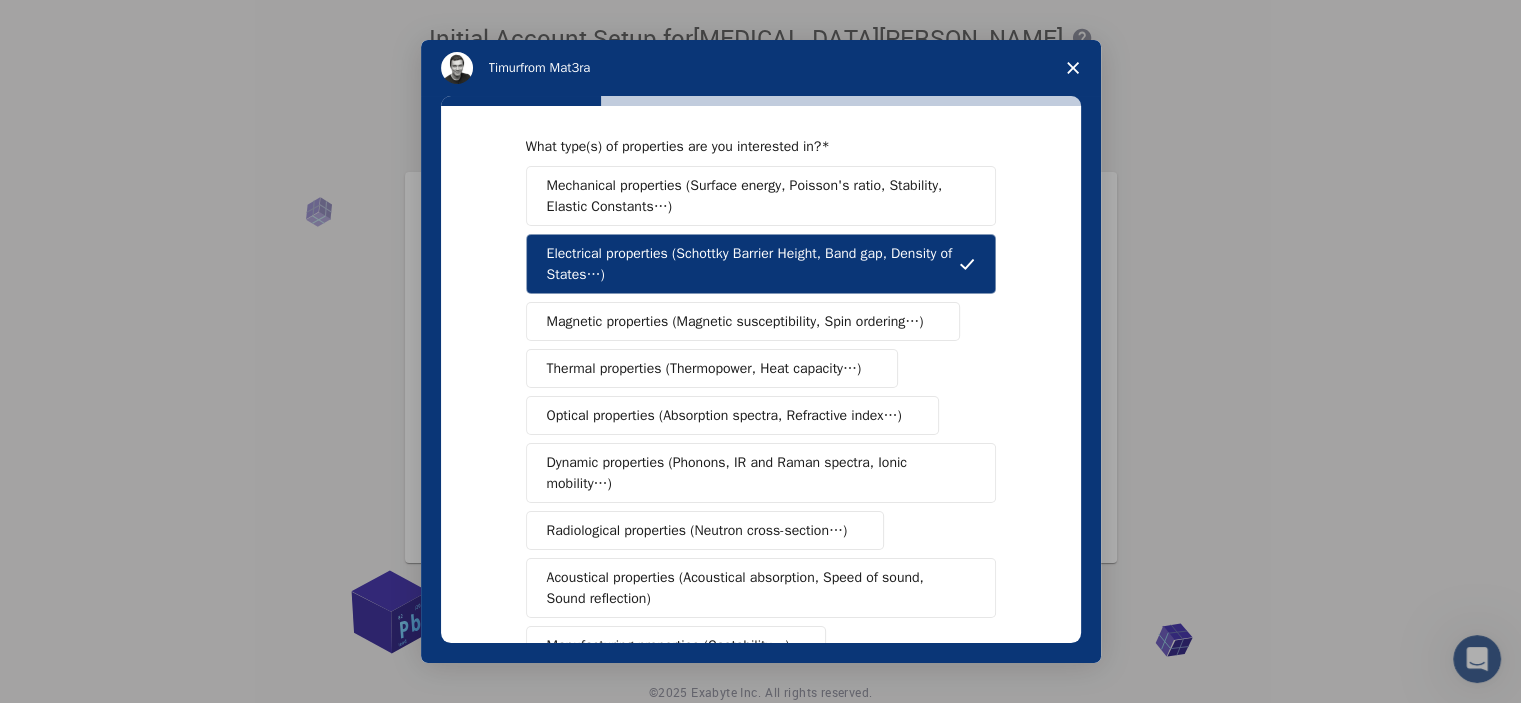 click on "Optical properties (Absorption spectra, Refractive index…)" at bounding box center (724, 415) 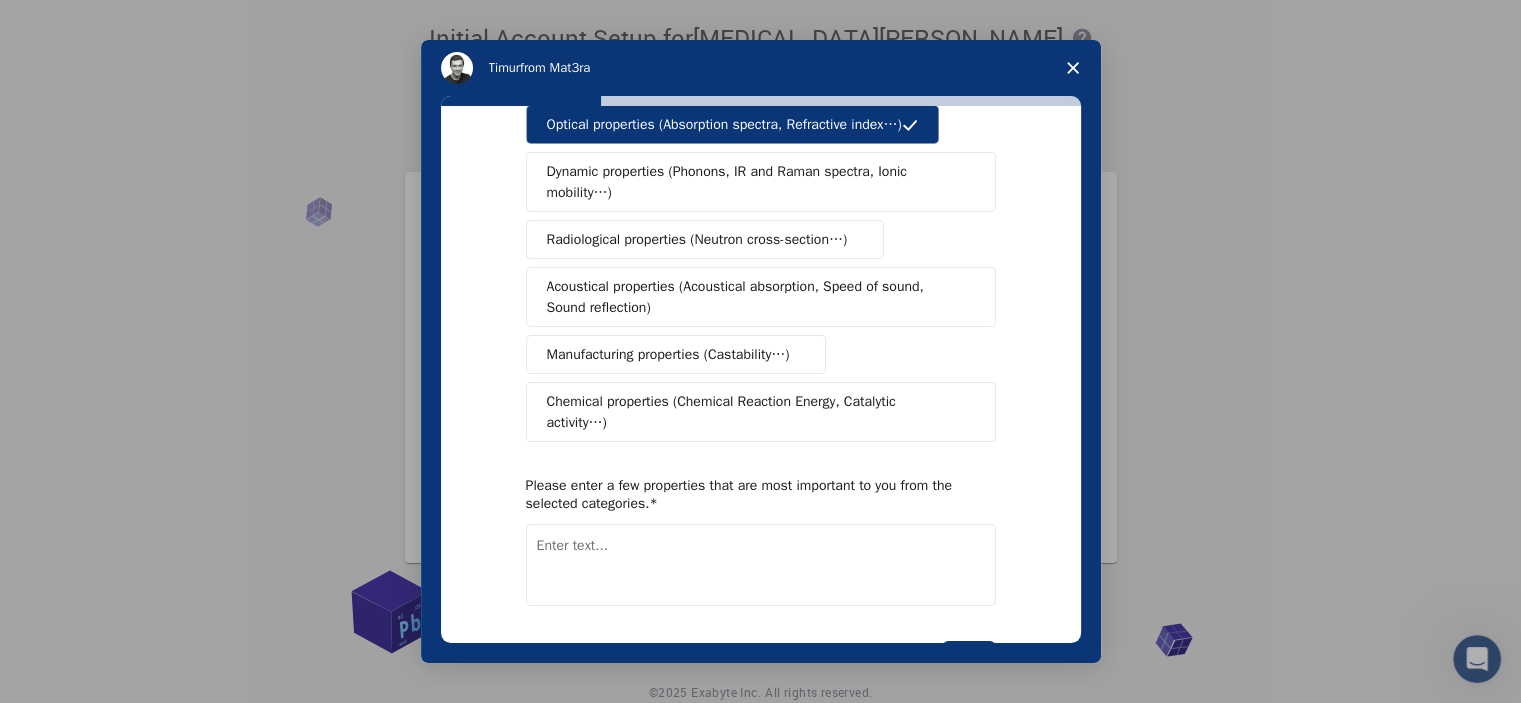 scroll, scrollTop: 360, scrollLeft: 0, axis: vertical 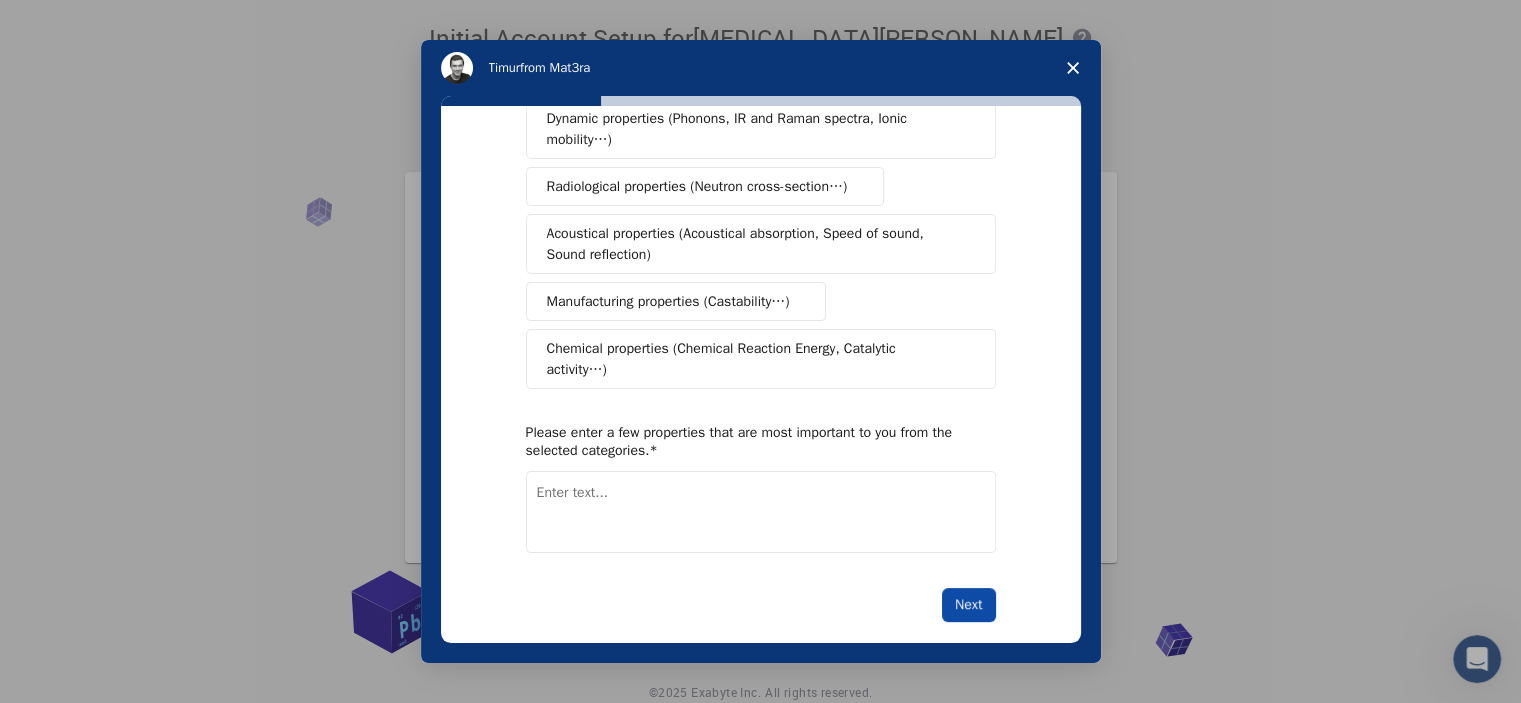 click on "Next" at bounding box center (968, 605) 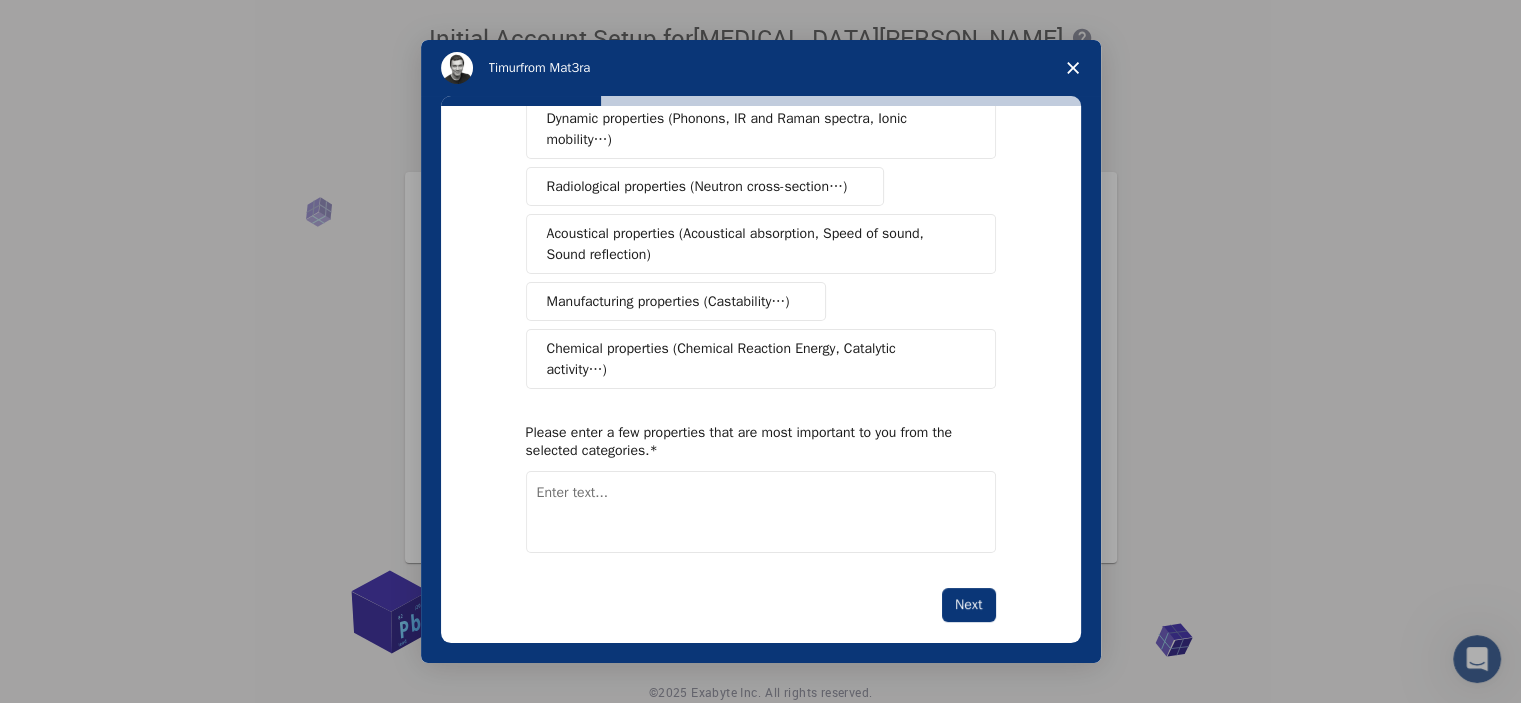 click at bounding box center (761, 512) 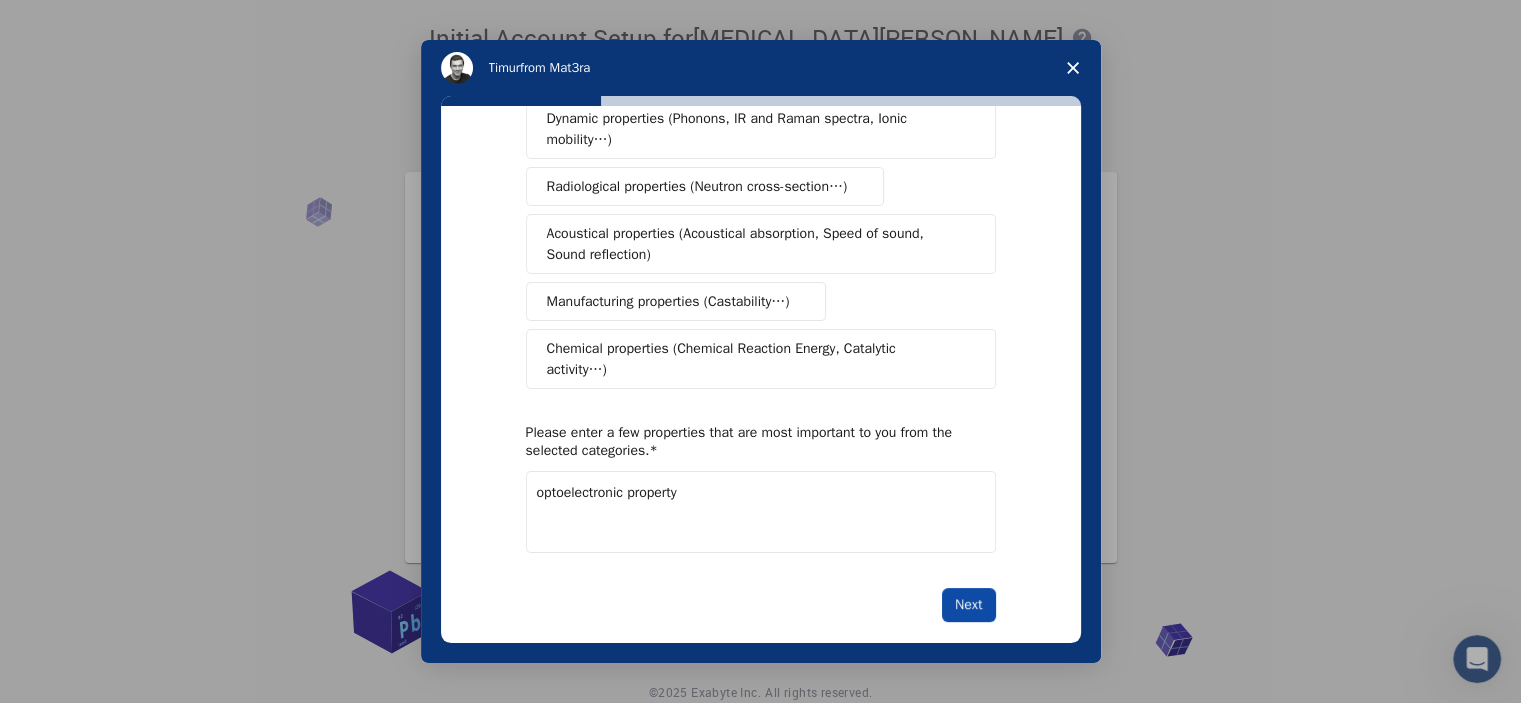 type on "optoelectronic property" 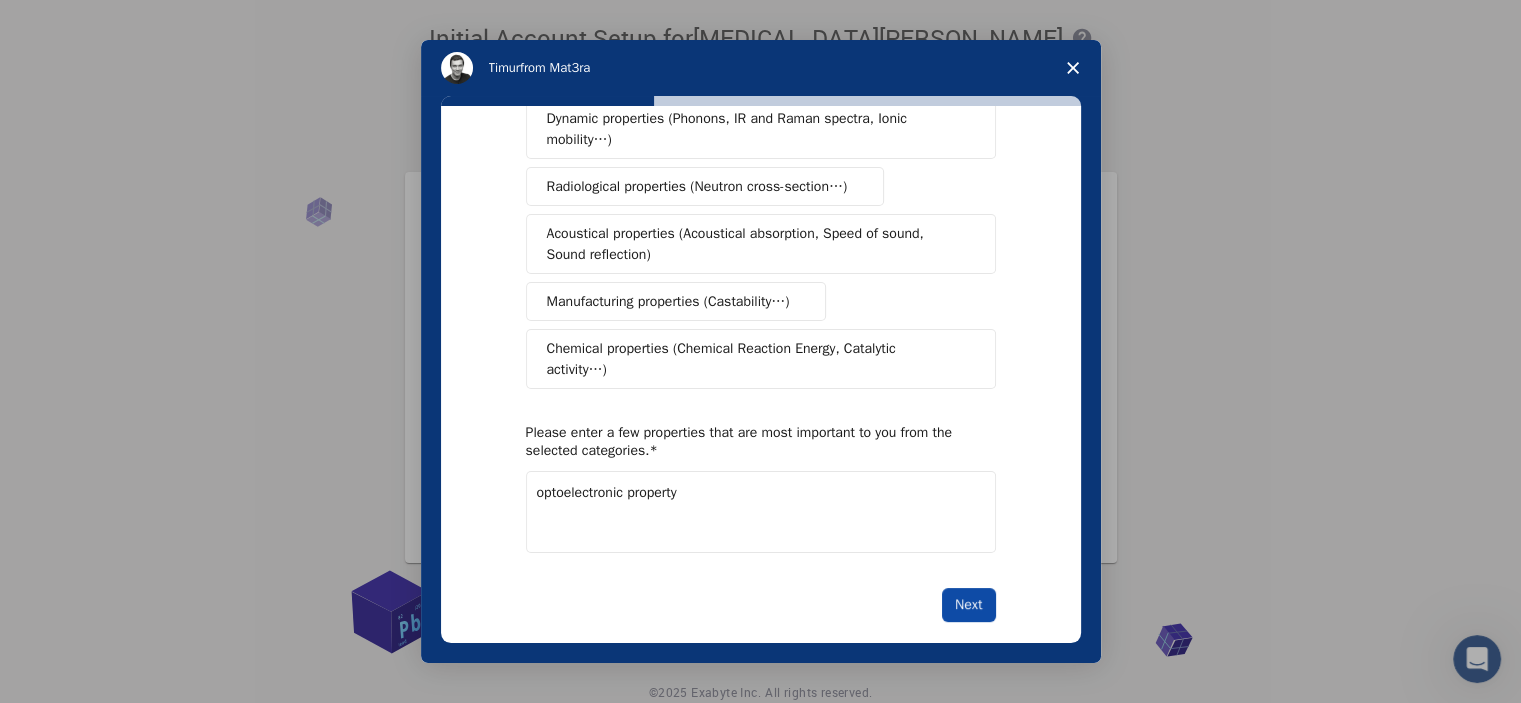 click on "Next" at bounding box center (968, 605) 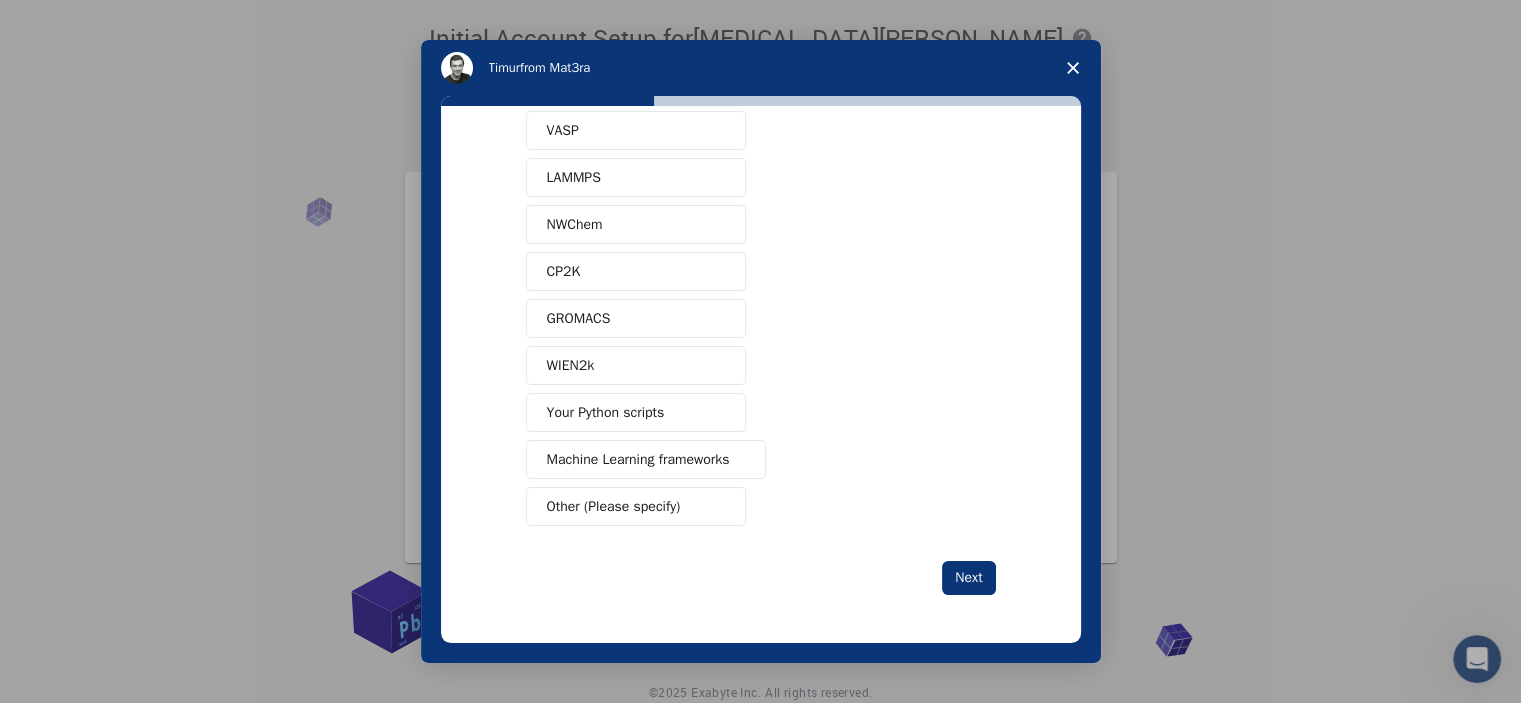 scroll, scrollTop: 0, scrollLeft: 0, axis: both 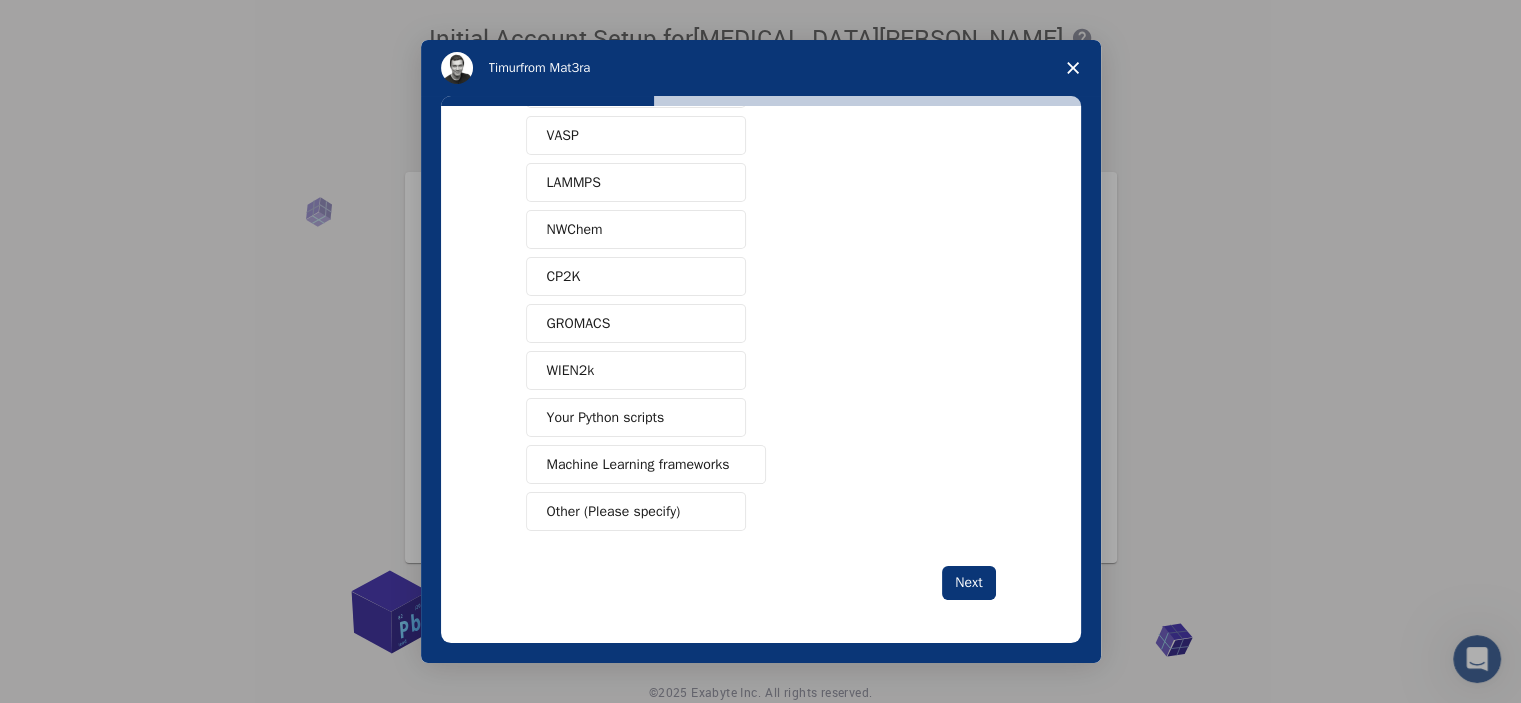 click on "Your Python scripts" at bounding box center (636, 417) 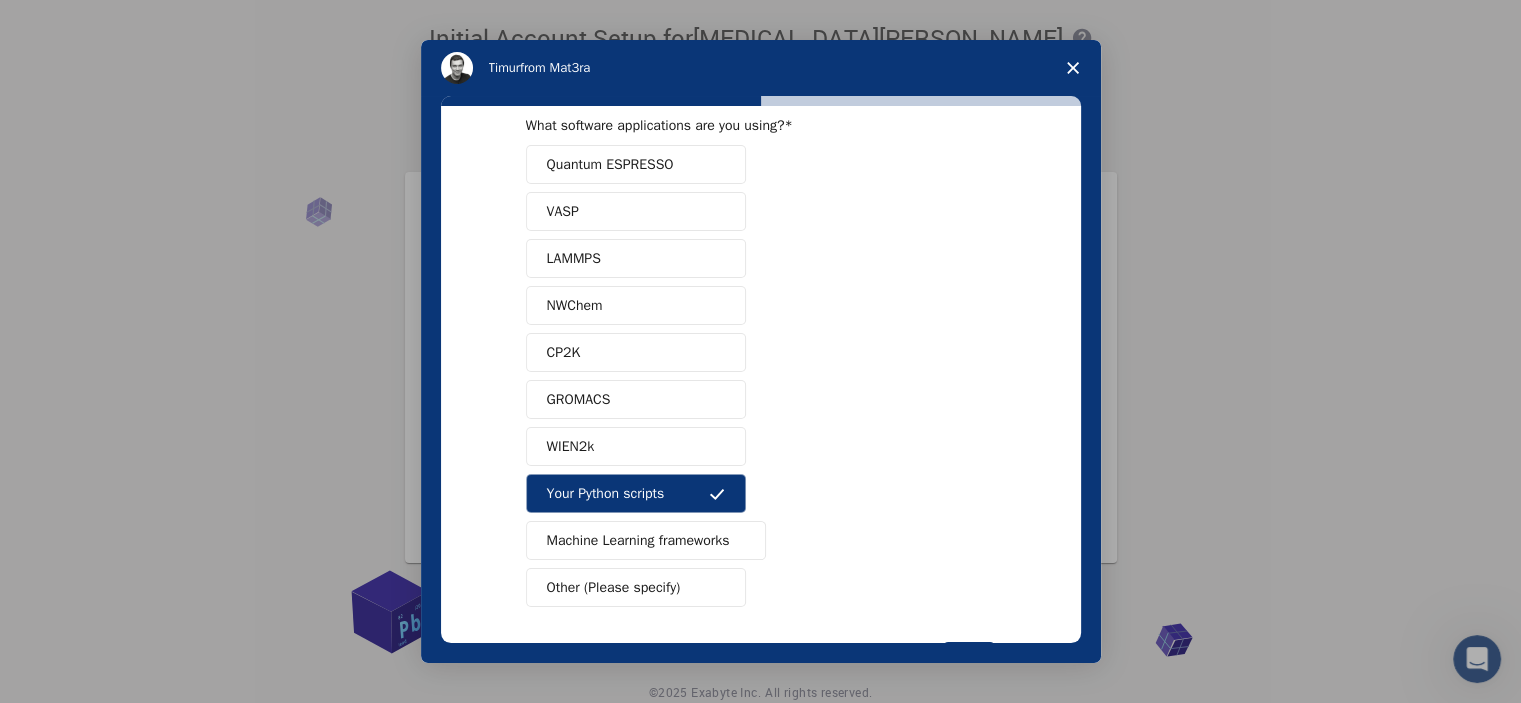 scroll, scrollTop: 0, scrollLeft: 0, axis: both 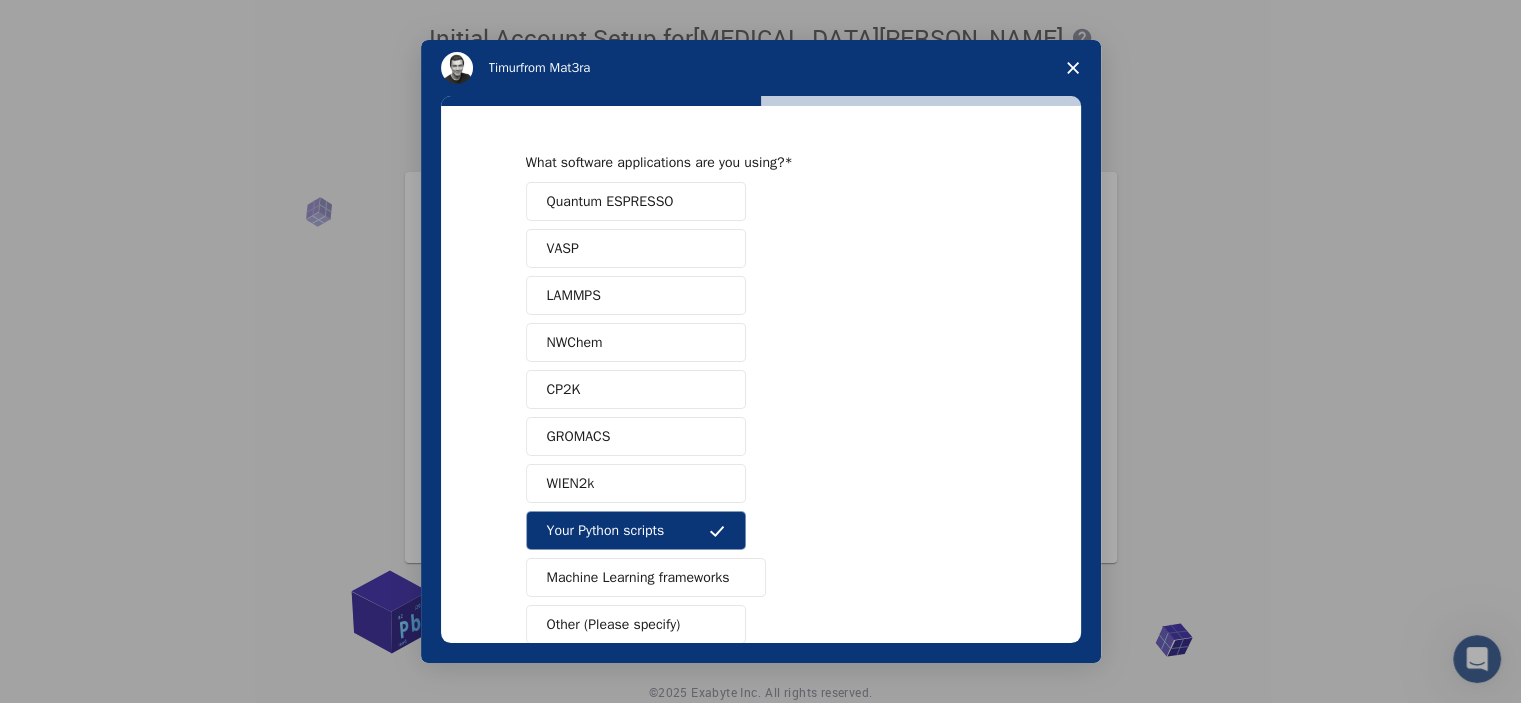 click on "Quantum ESPRESSO" at bounding box center [610, 201] 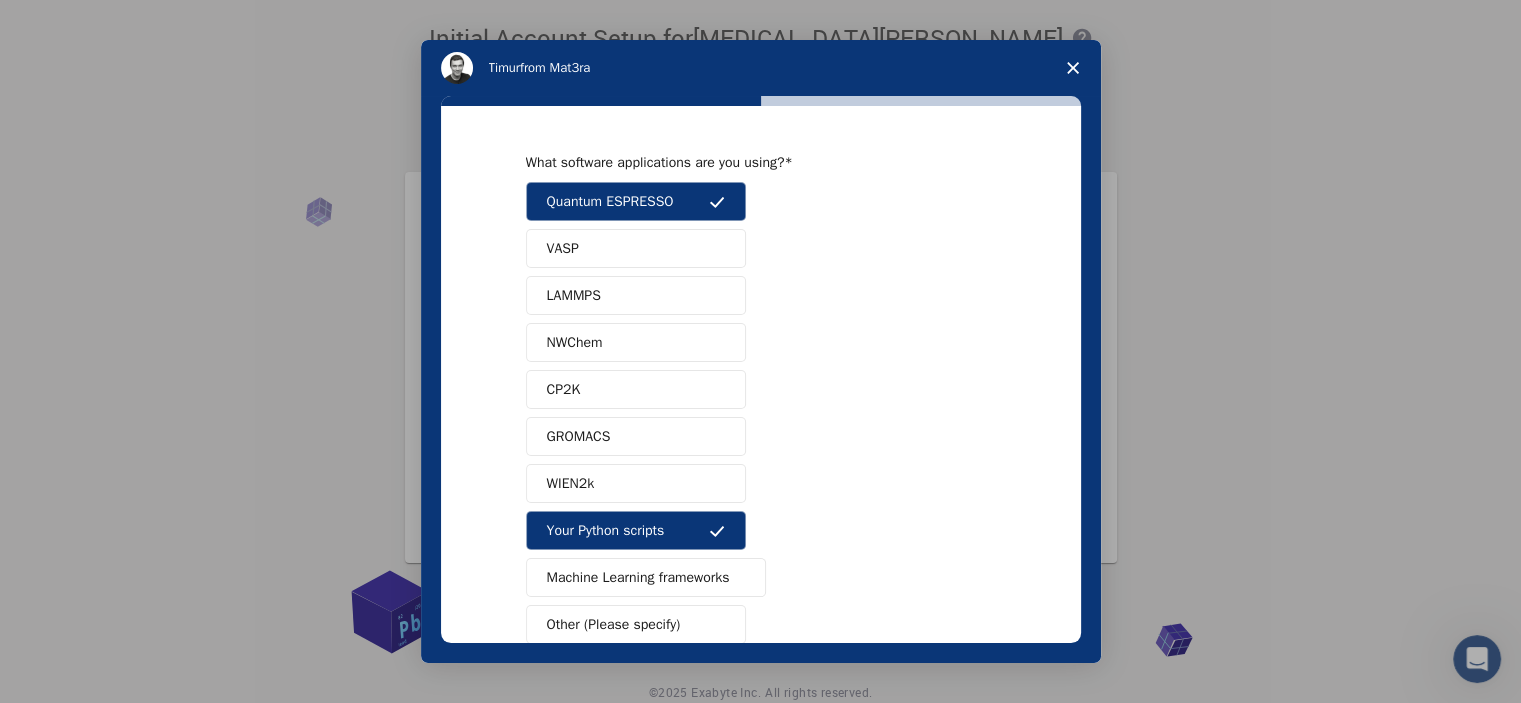 click on "VASP" at bounding box center [636, 248] 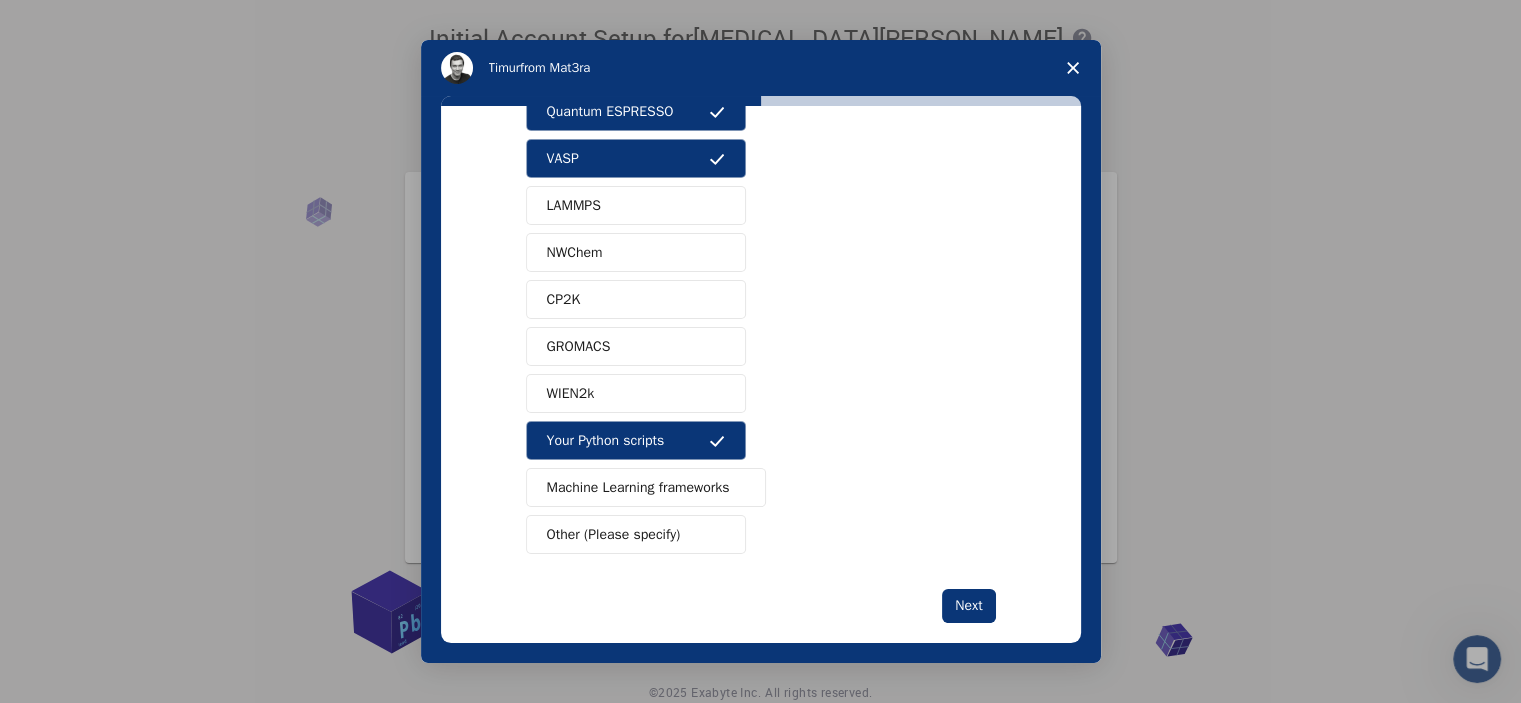 scroll, scrollTop: 113, scrollLeft: 0, axis: vertical 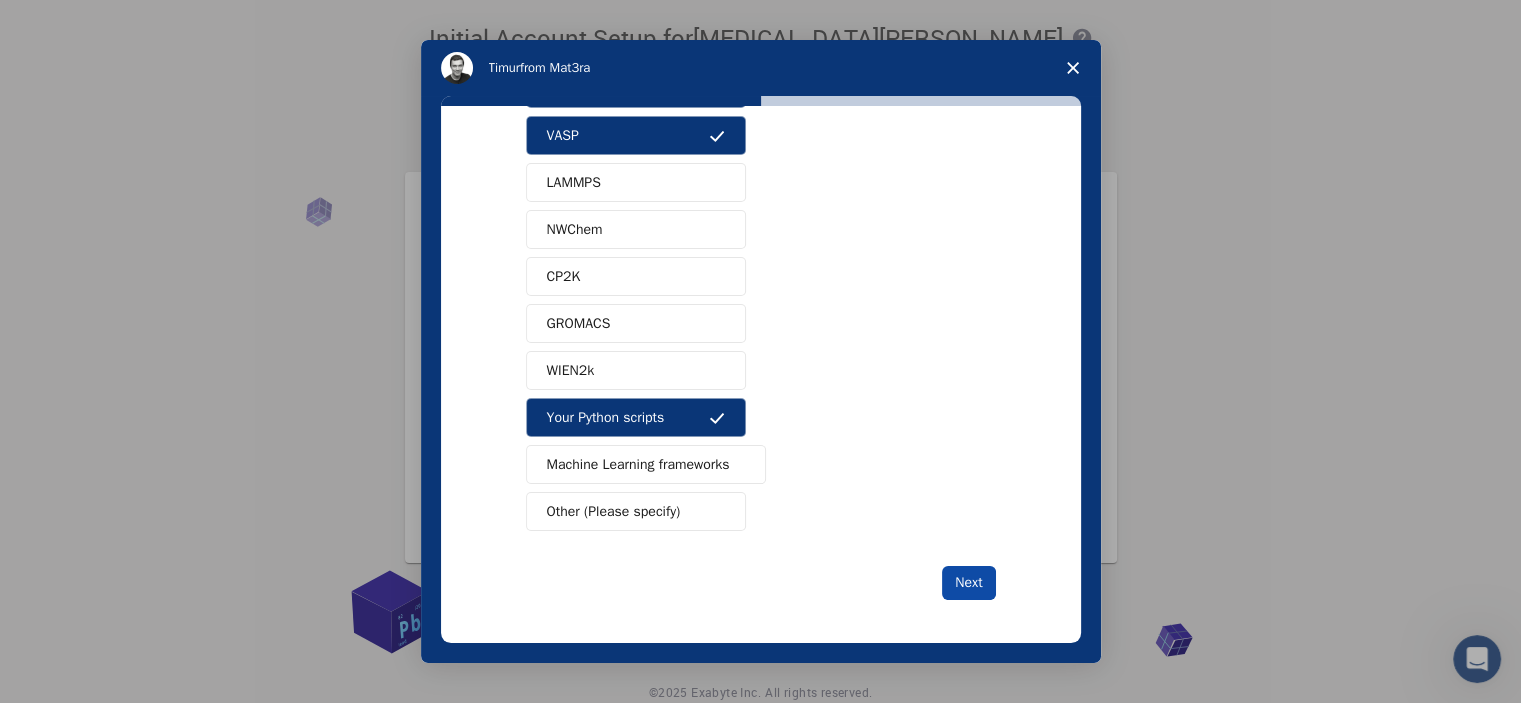 click on "Next" at bounding box center [968, 583] 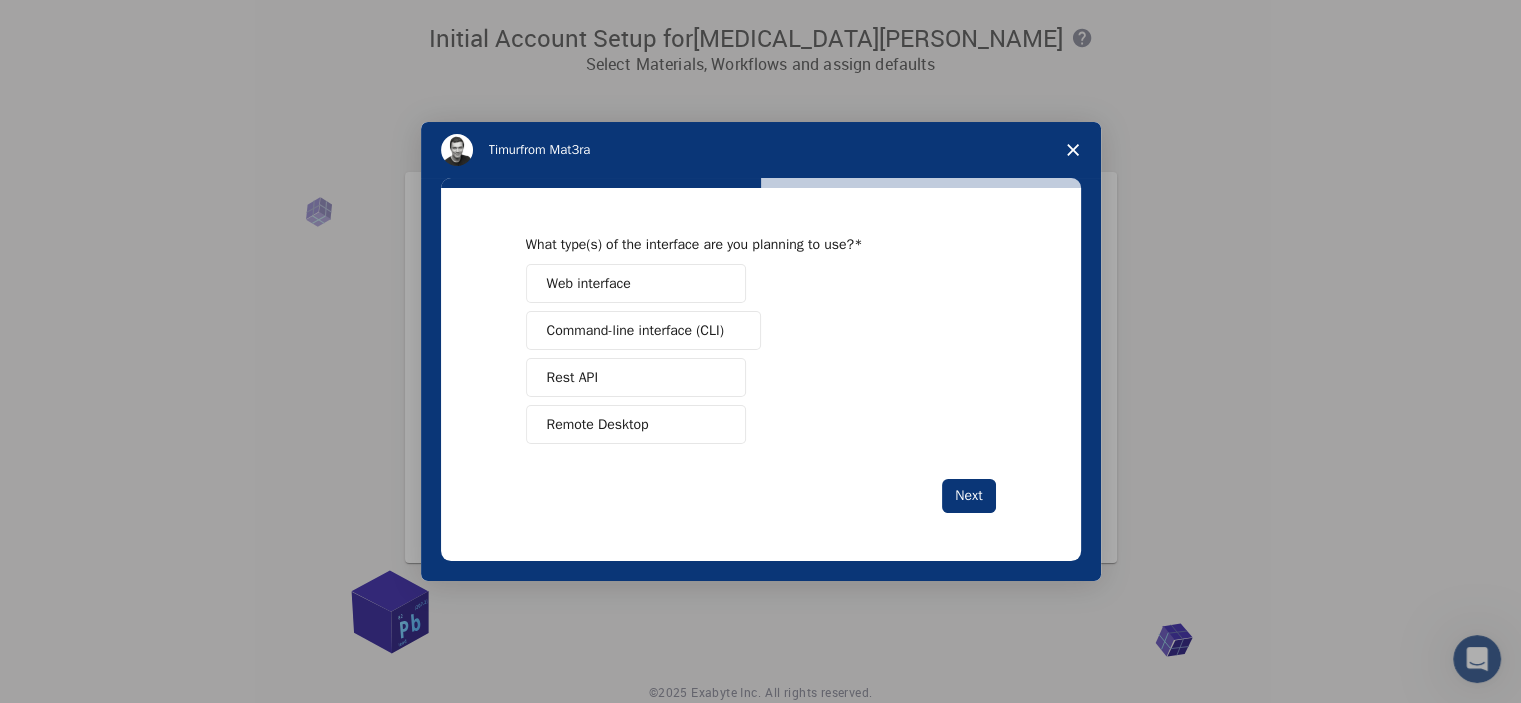 click on "Command-line interface (CLI)" at bounding box center [635, 330] 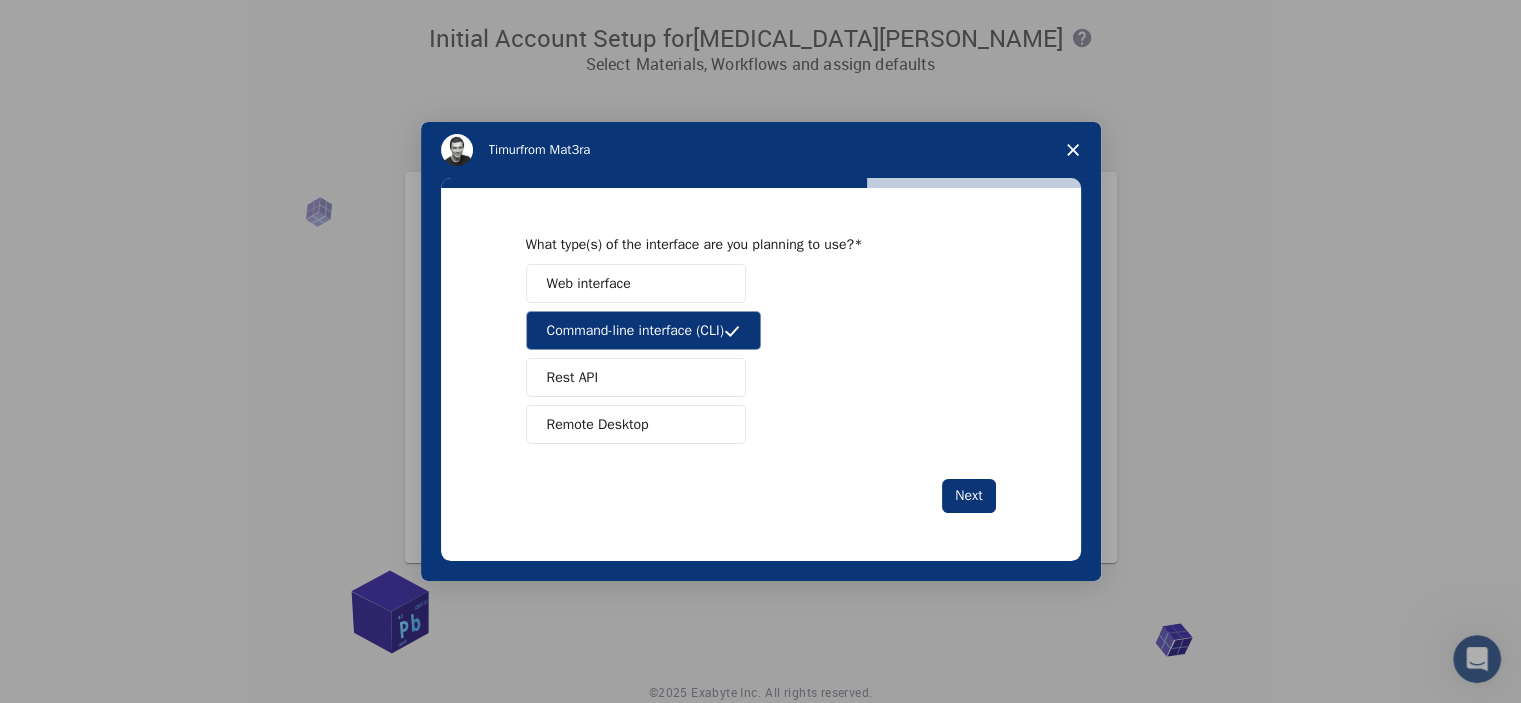 click on "Web interface" at bounding box center [589, 283] 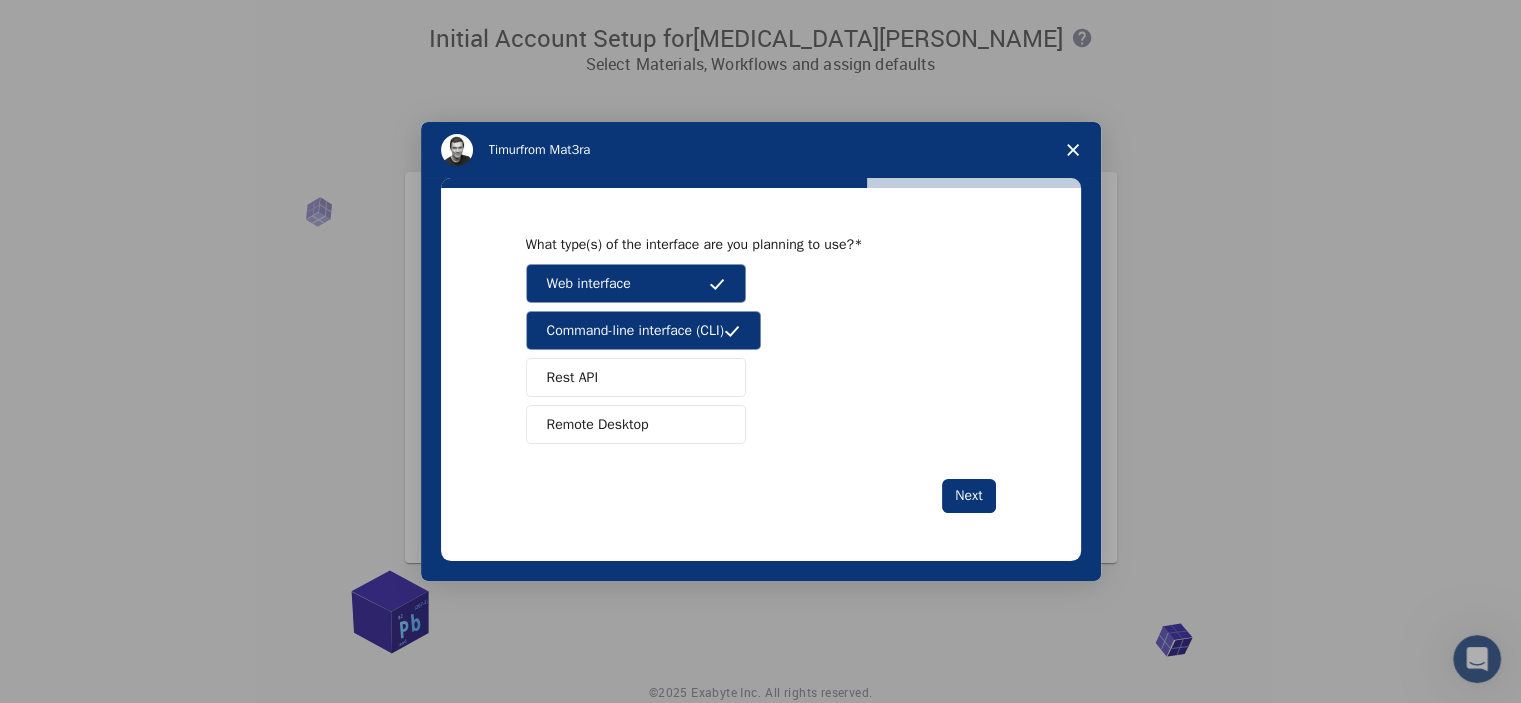 click on "Remote Desktop" at bounding box center (598, 424) 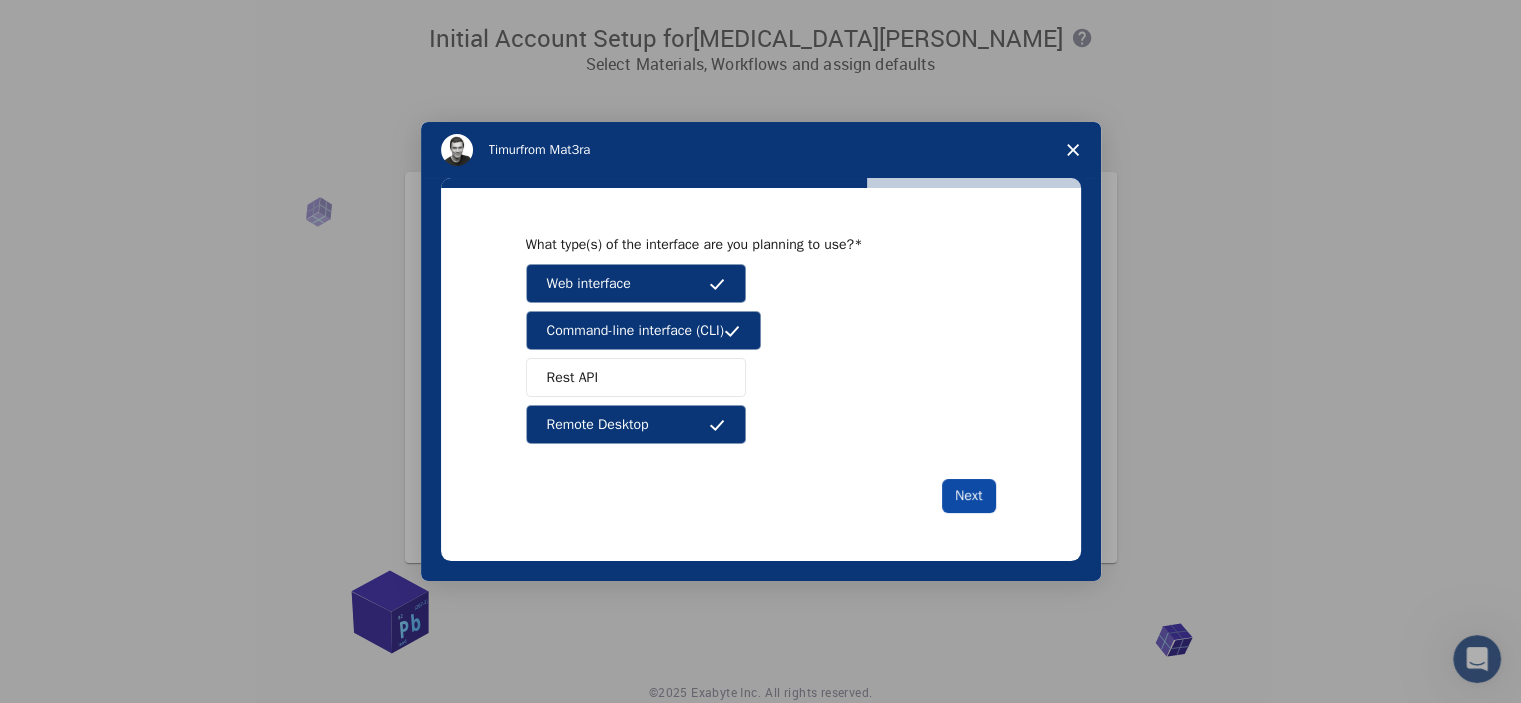 click on "Next" at bounding box center [968, 496] 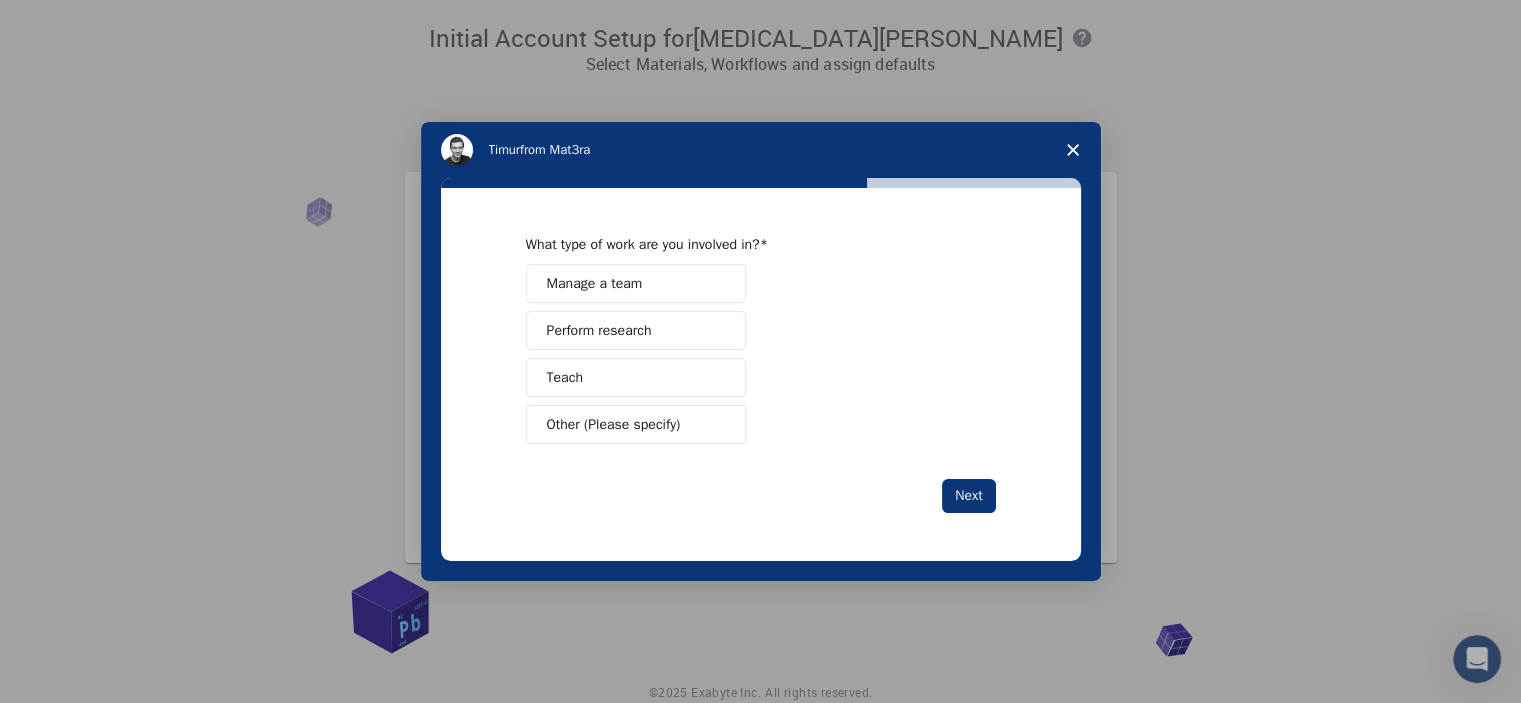 click on "Perform research" at bounding box center [636, 330] 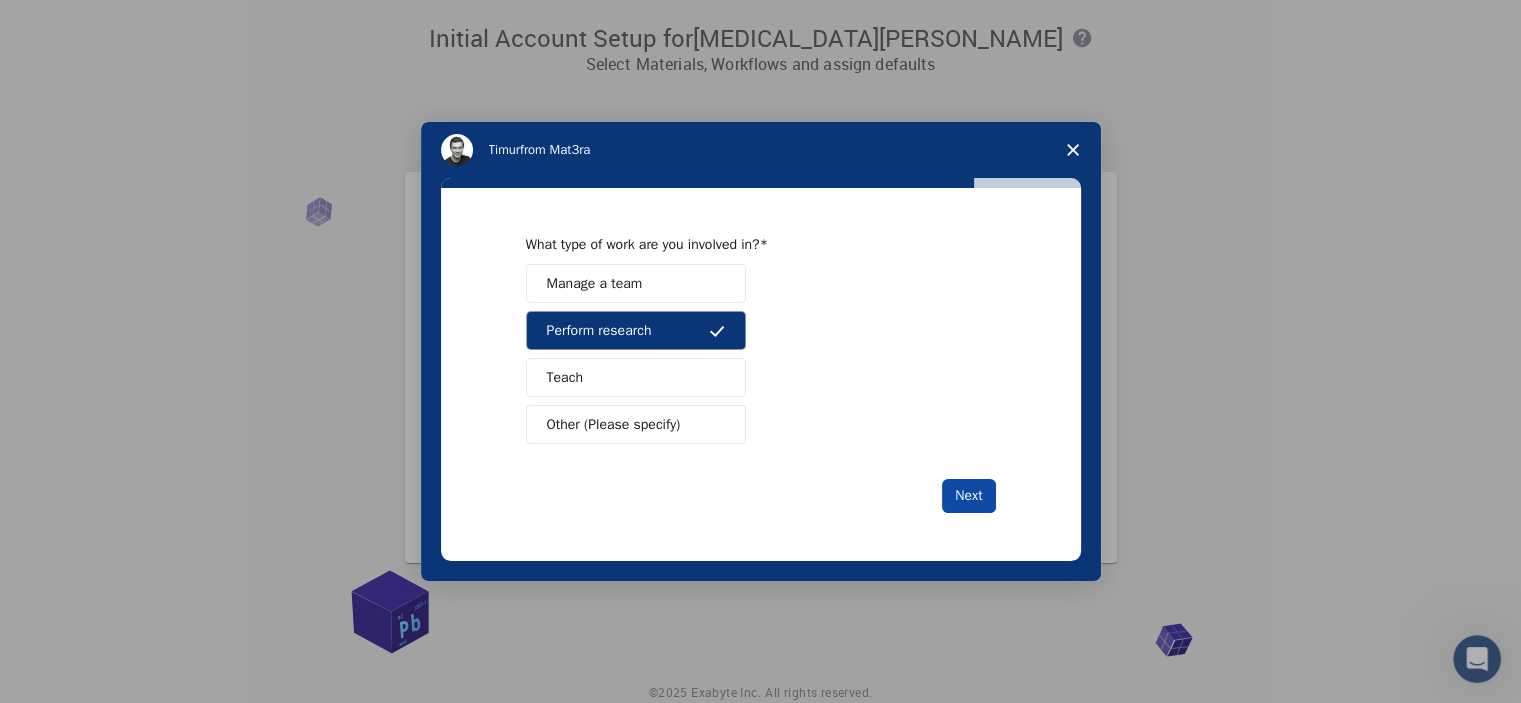 click on "Next" at bounding box center (968, 496) 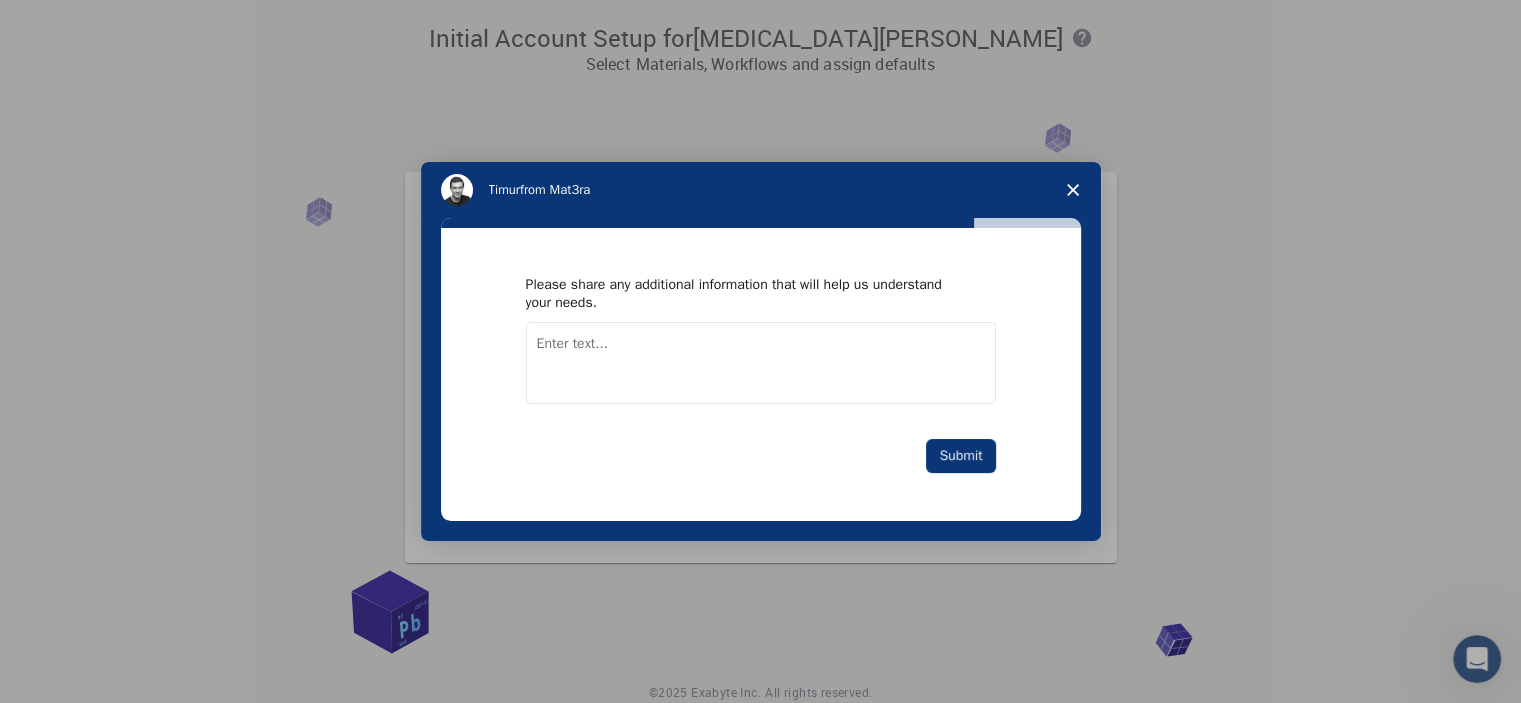 click at bounding box center (761, 363) 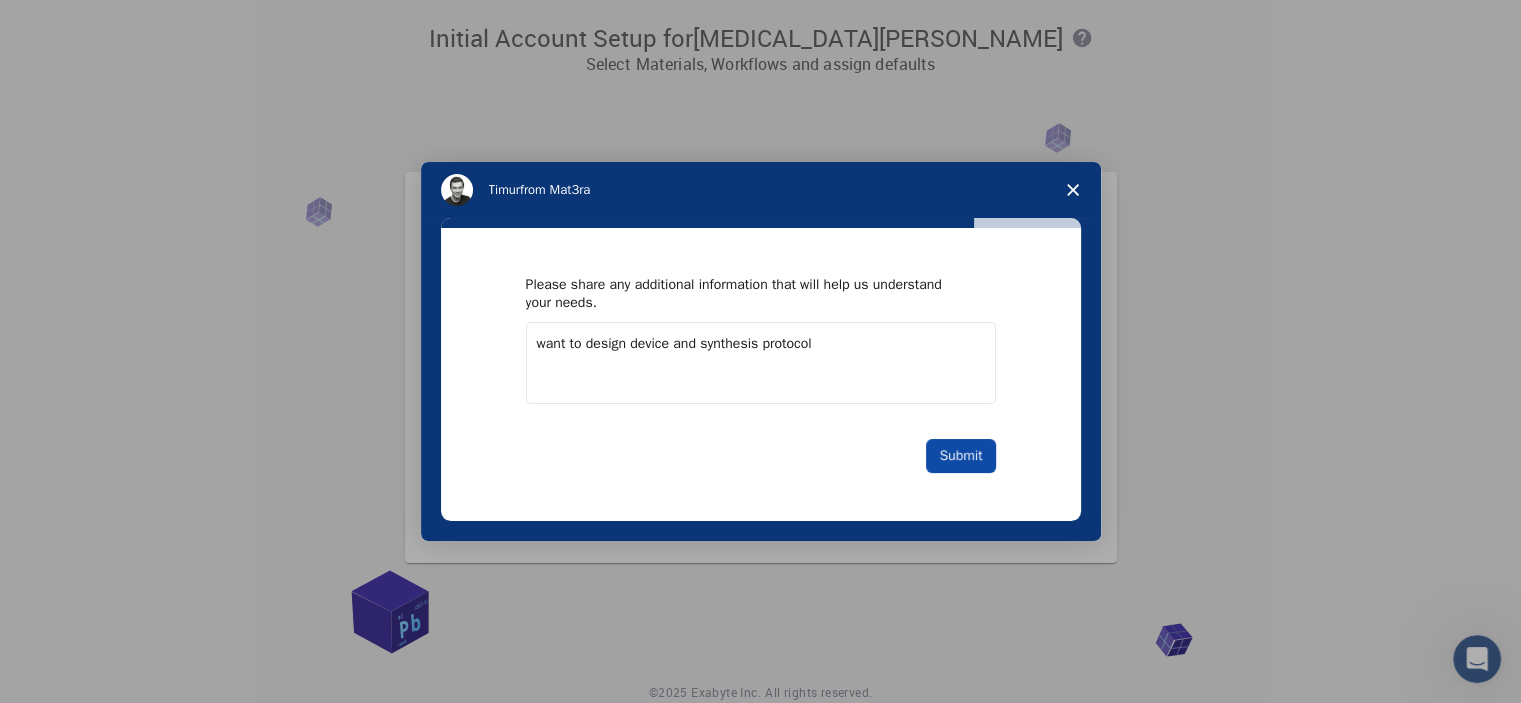 type on "want to design device and synthesis protocol" 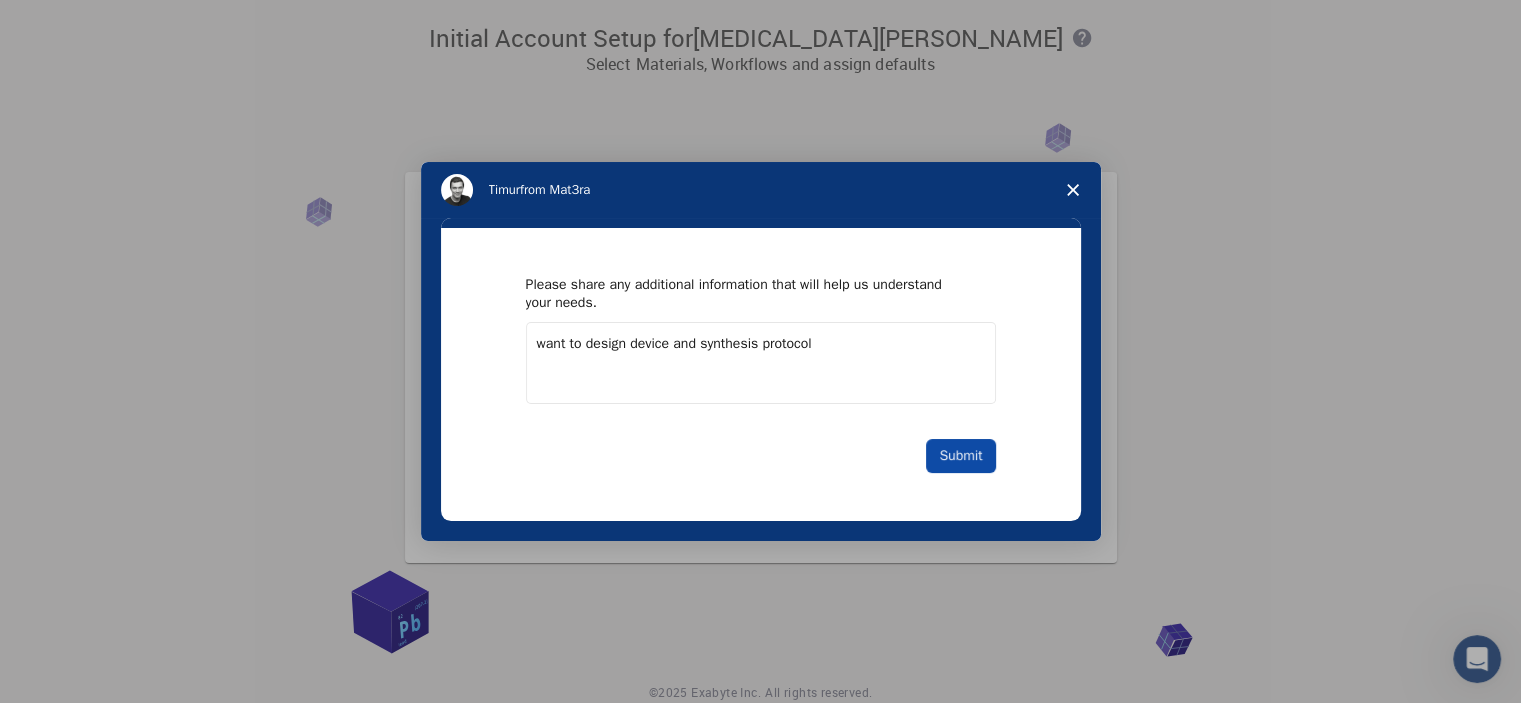 click on "Submit" at bounding box center (960, 456) 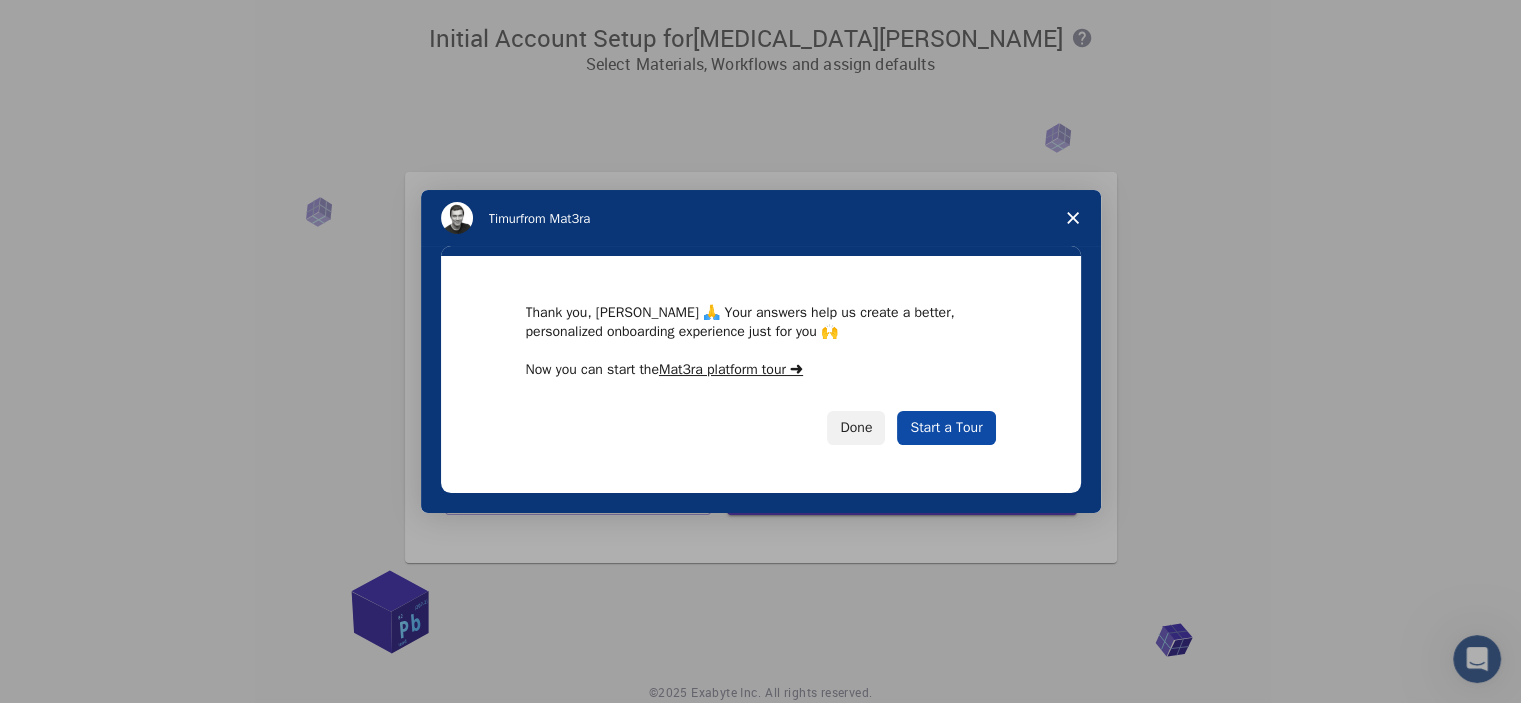 click on "Start a Tour" at bounding box center (946, 428) 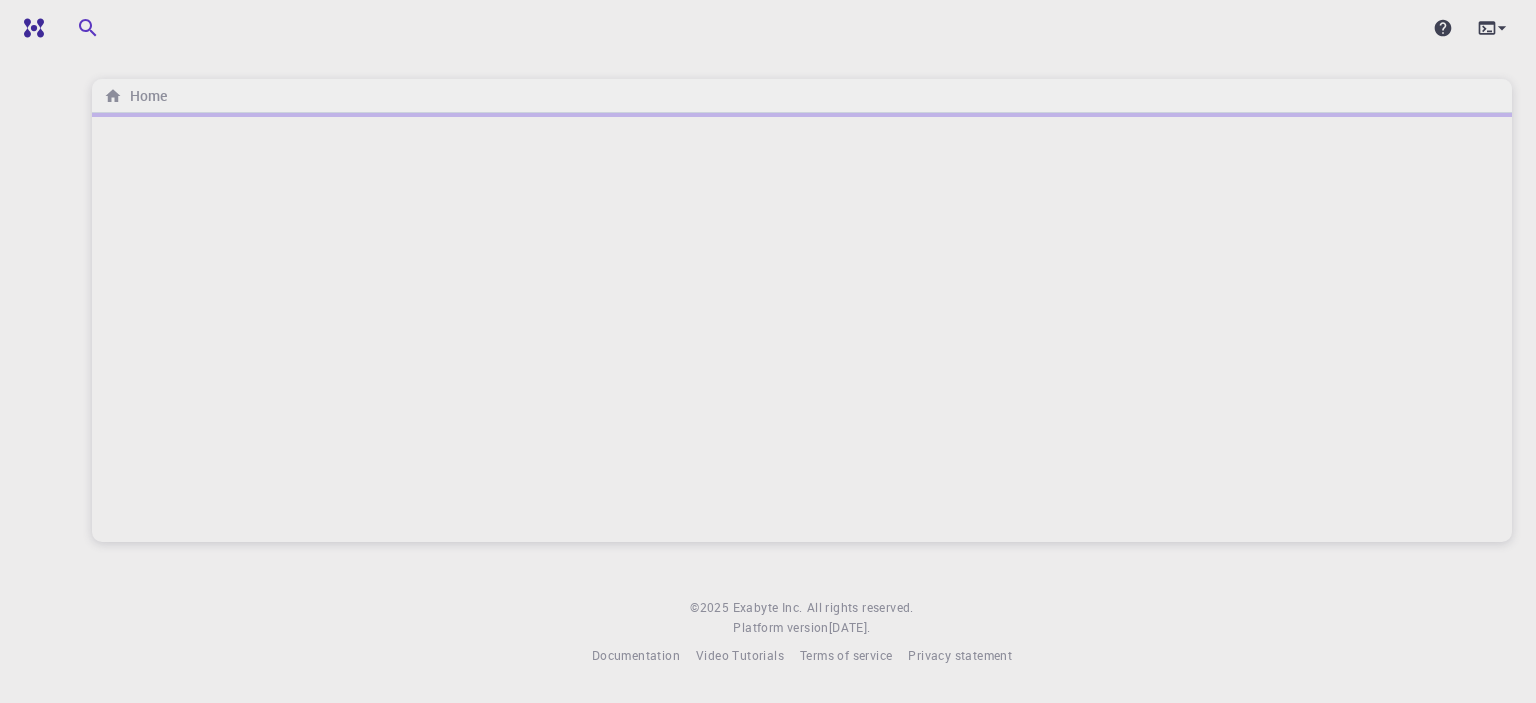 scroll, scrollTop: 0, scrollLeft: 0, axis: both 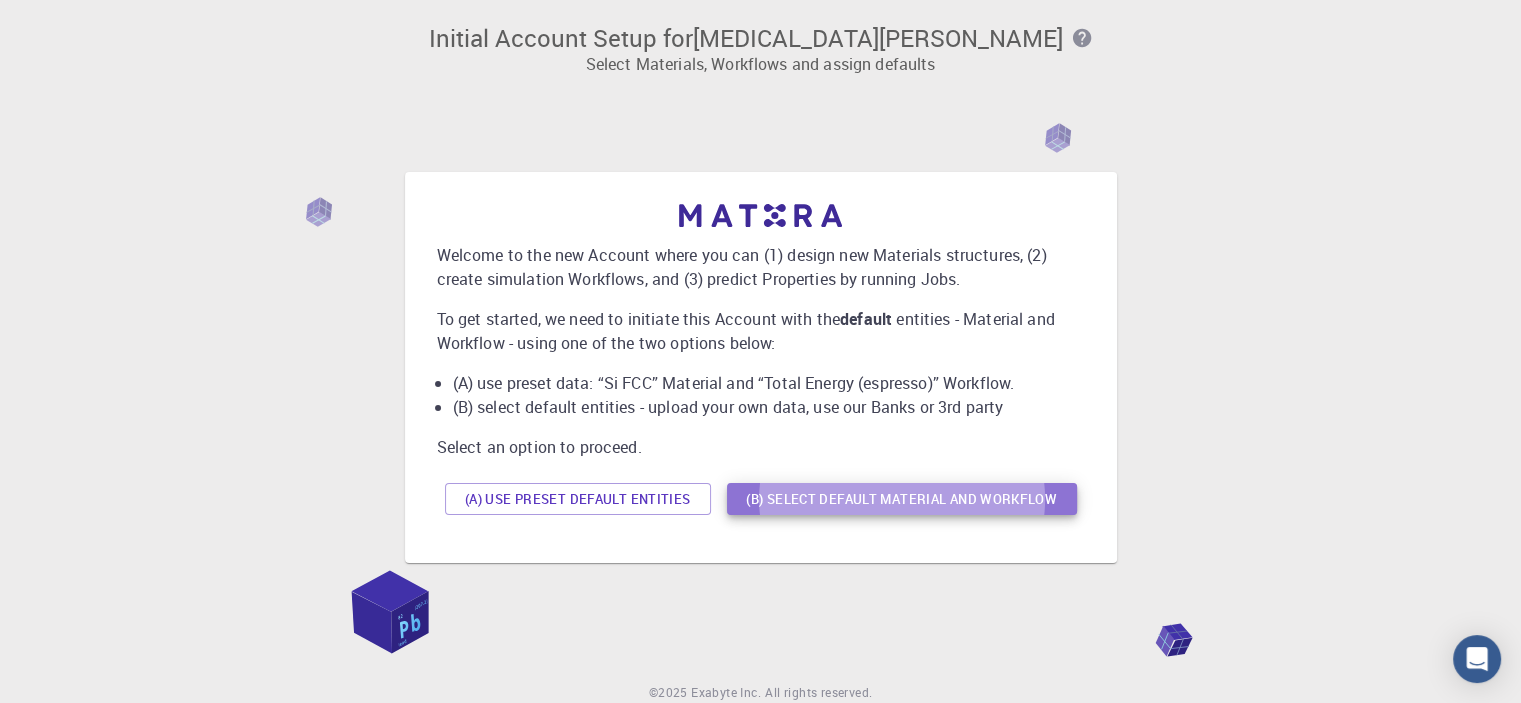 click on "(B) Select default material and workflow" at bounding box center (902, 499) 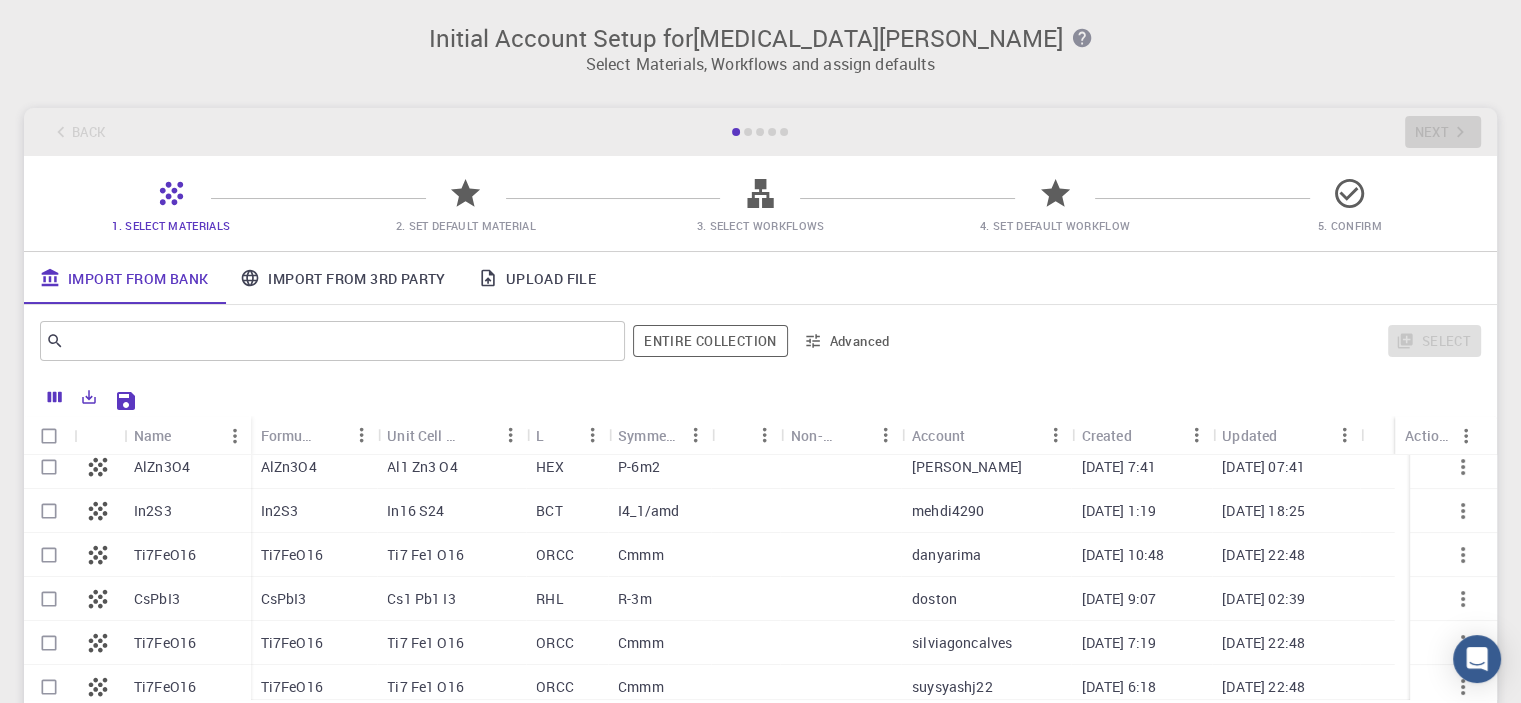 scroll, scrollTop: 368, scrollLeft: 0, axis: vertical 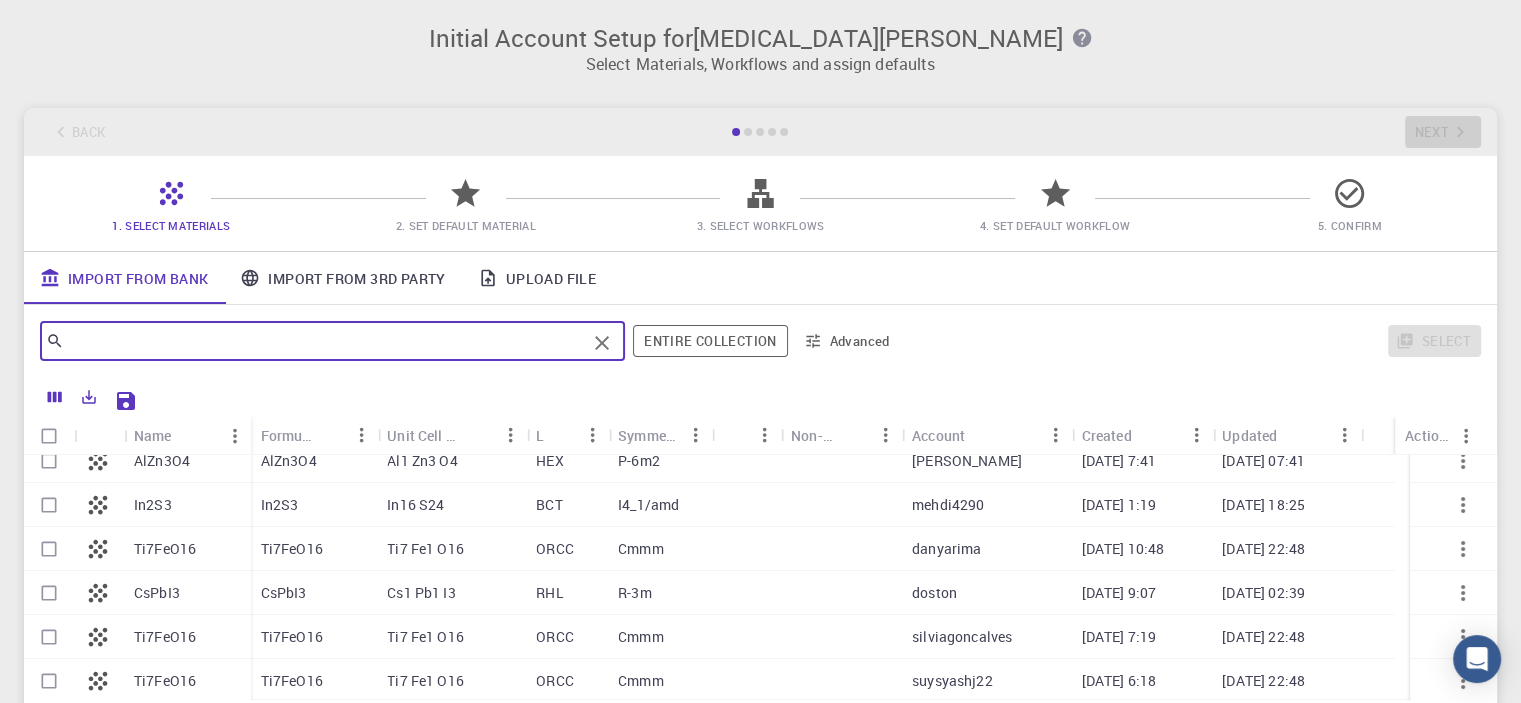 click at bounding box center (325, 341) 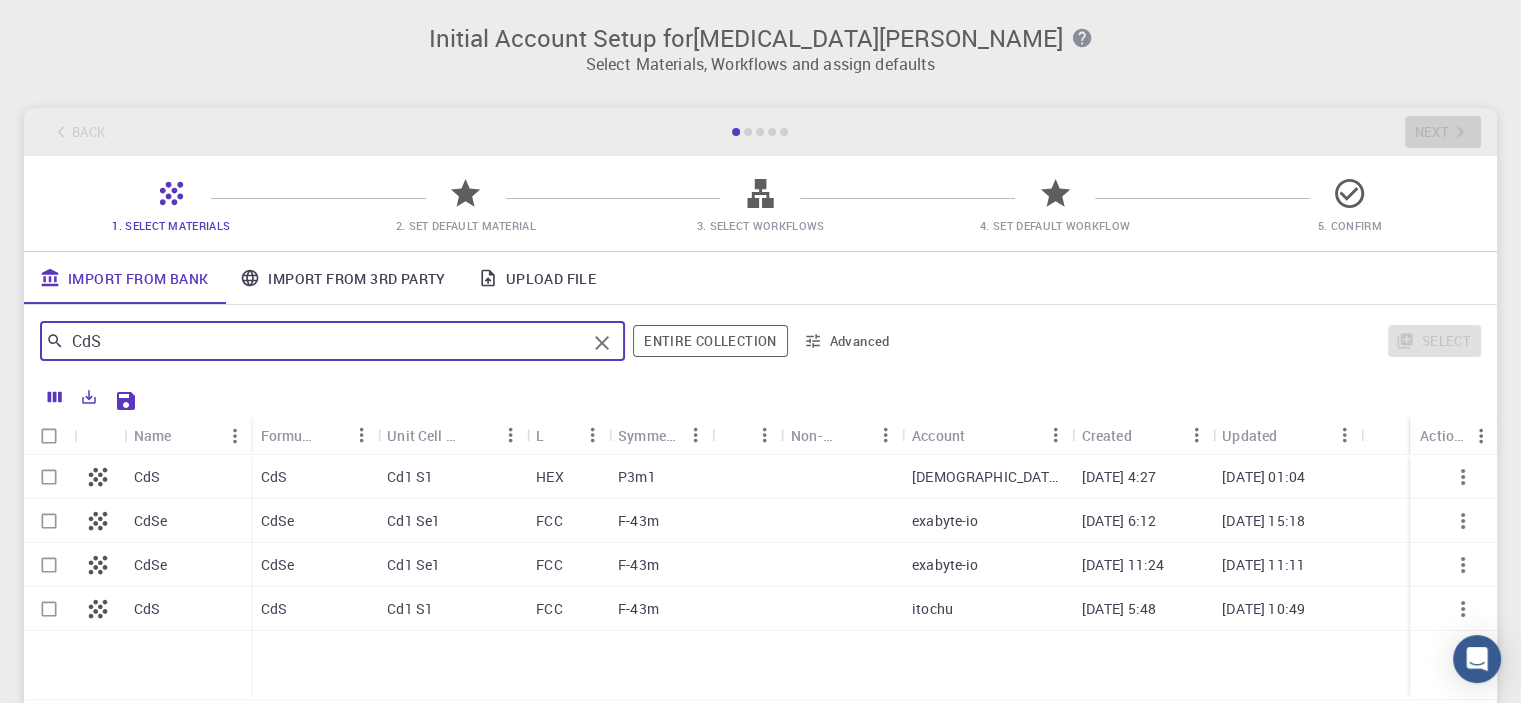 scroll, scrollTop: 0, scrollLeft: 0, axis: both 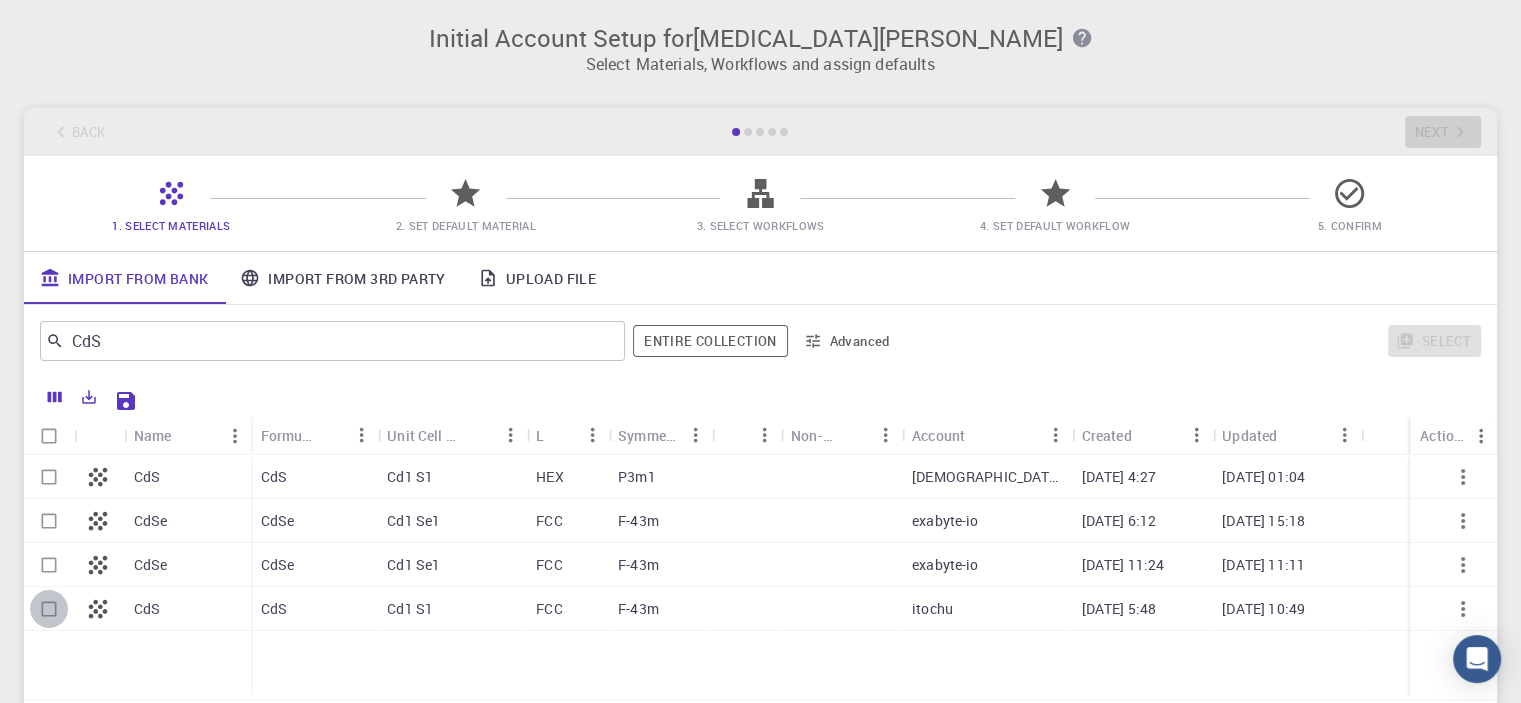 click at bounding box center (49, 609) 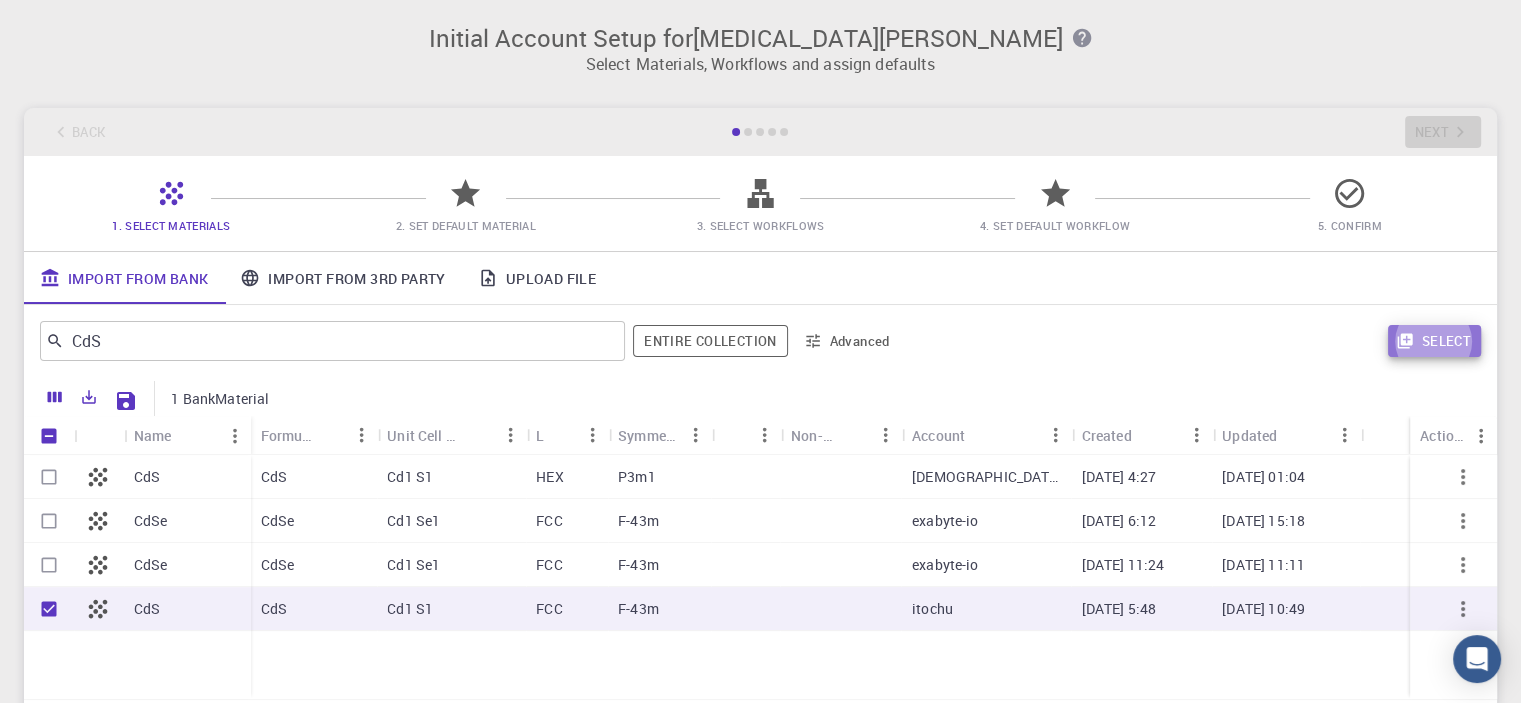 click 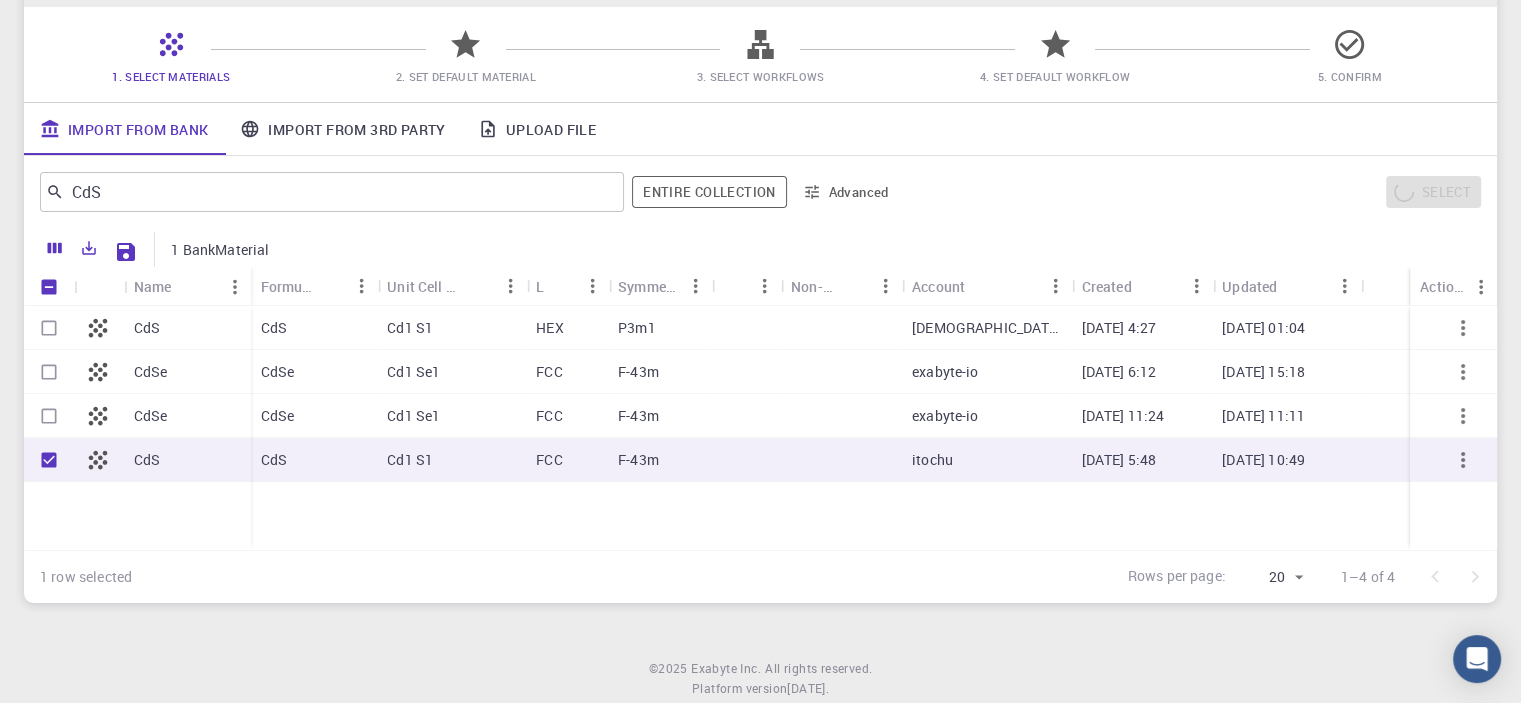 scroll, scrollTop: 204, scrollLeft: 0, axis: vertical 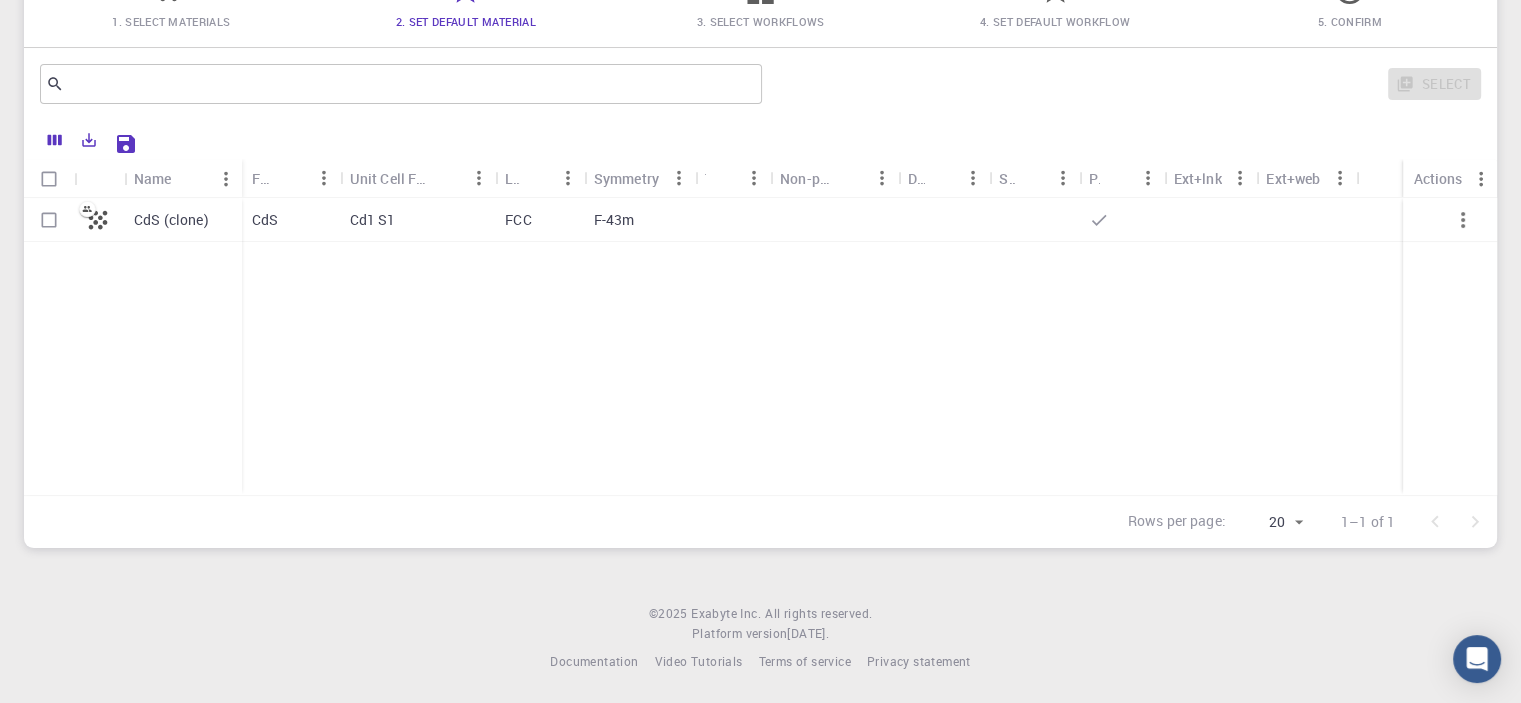 click on "CdS (clone) CdS Cd1 S1 FCC F-43m" at bounding box center [760, 346] 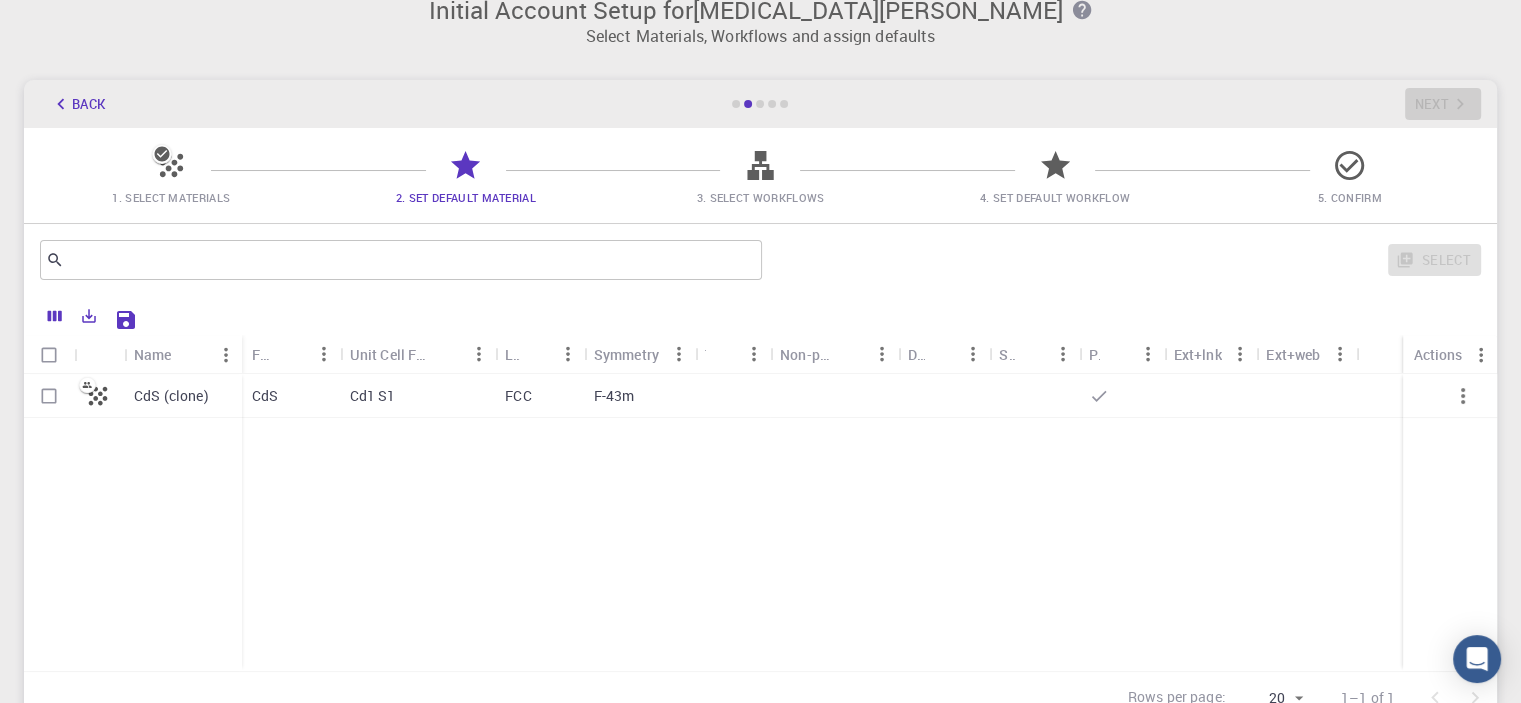 scroll, scrollTop: 0, scrollLeft: 0, axis: both 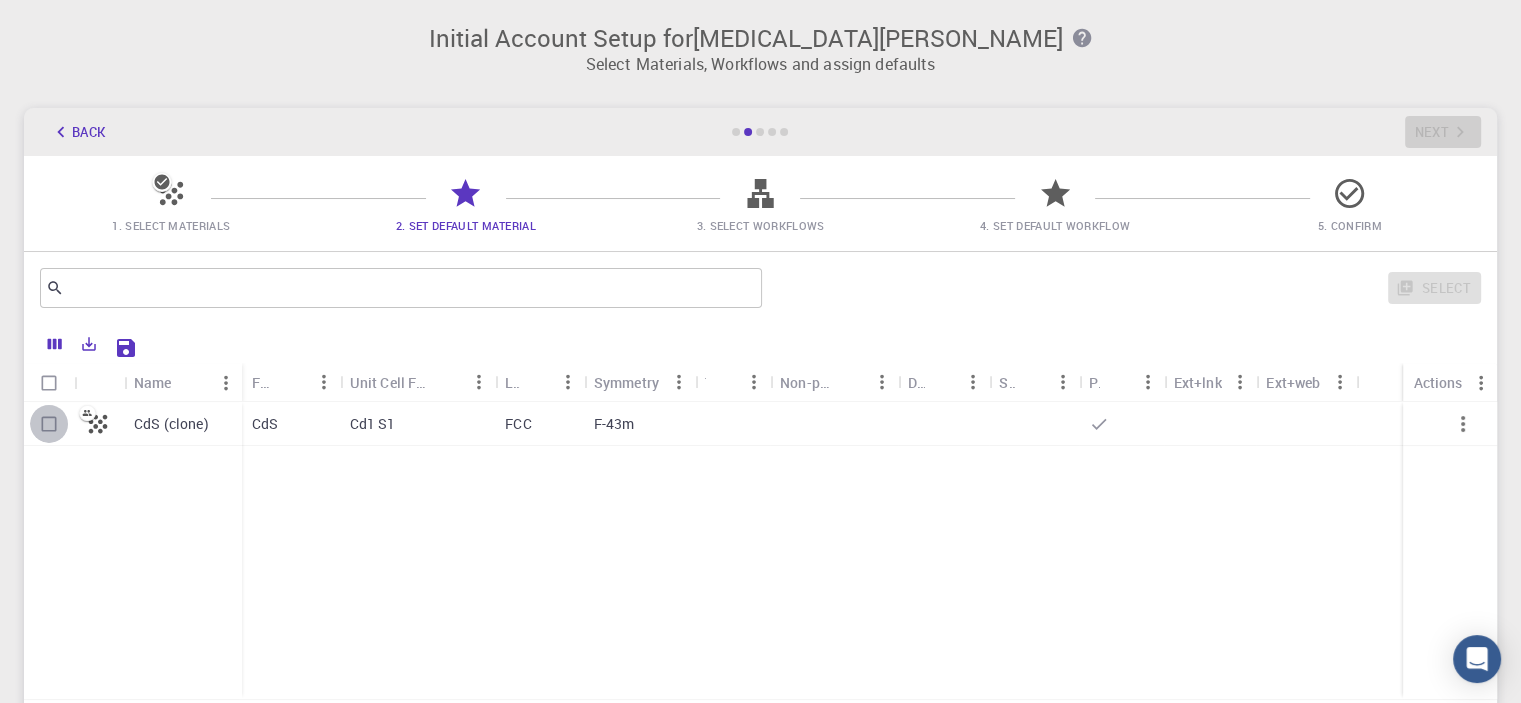 click at bounding box center (49, 424) 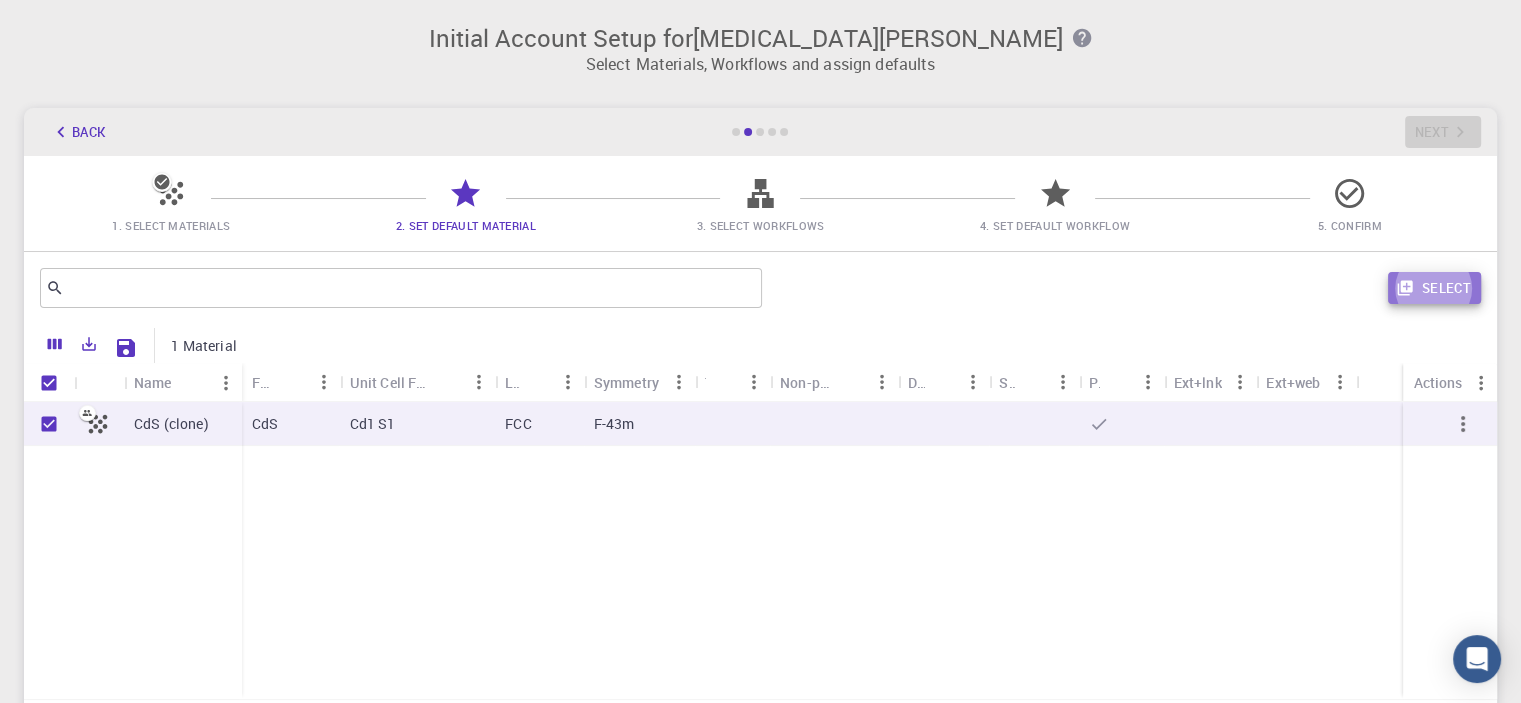 click on "Select" at bounding box center (1434, 288) 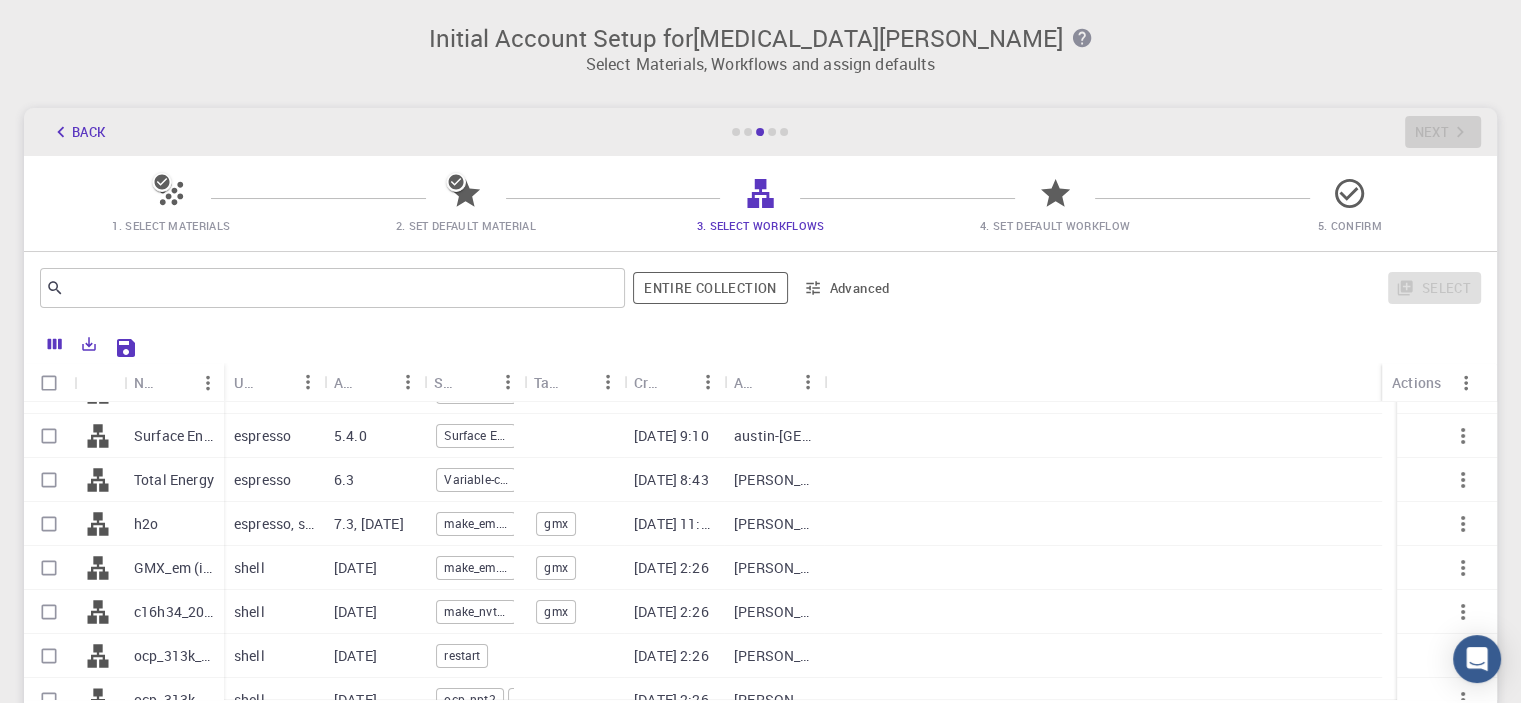 scroll, scrollTop: 0, scrollLeft: 0, axis: both 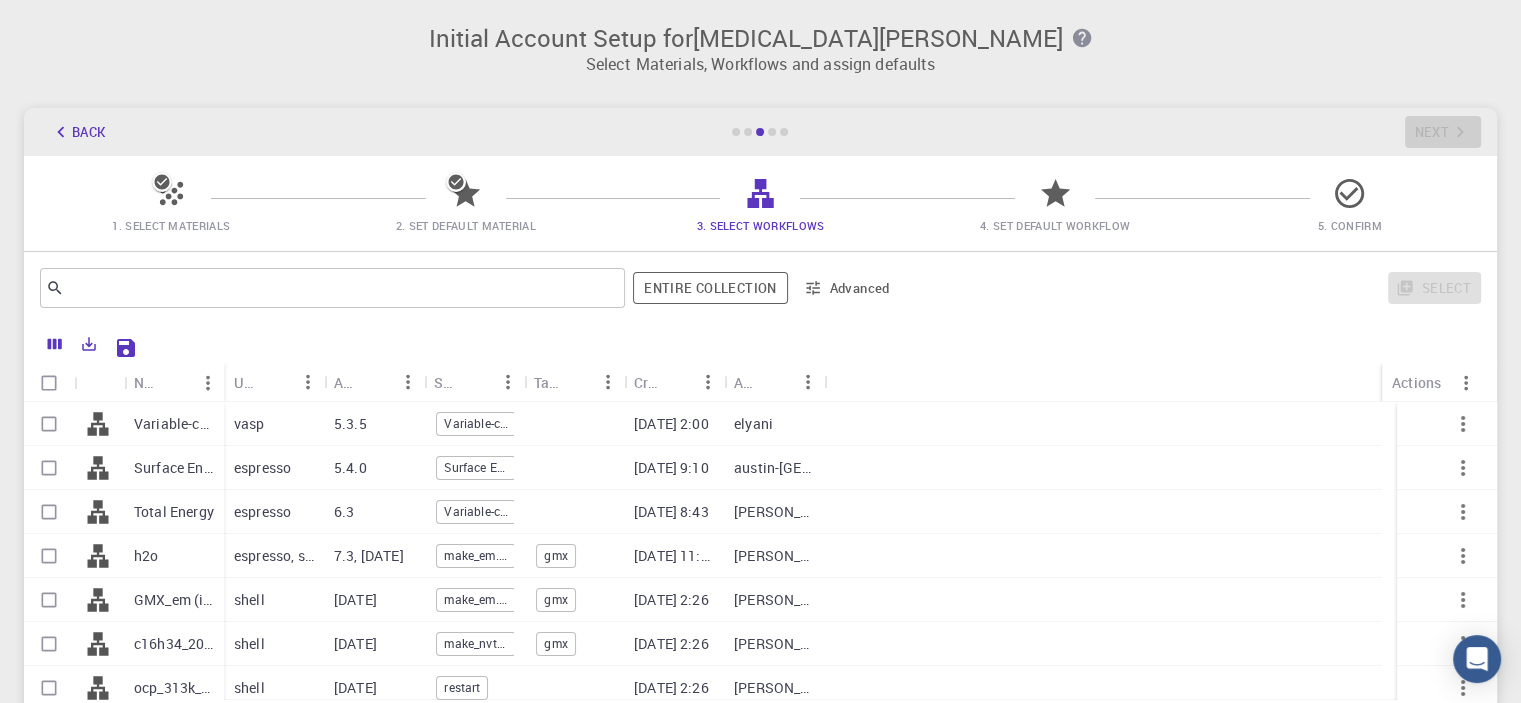 click on "Variable-cell Relaxation (clone)" at bounding box center (174, 424) 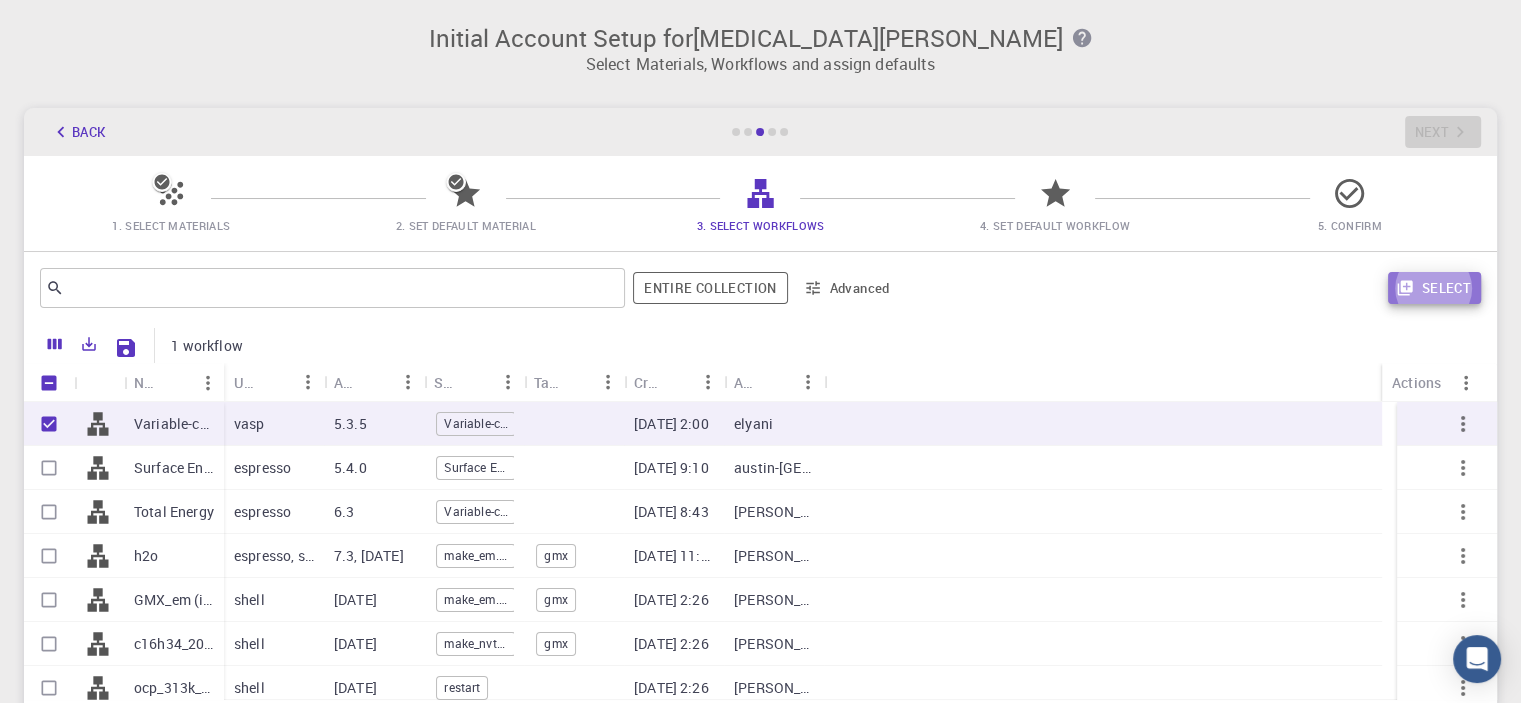 click on "Select" at bounding box center (1434, 288) 